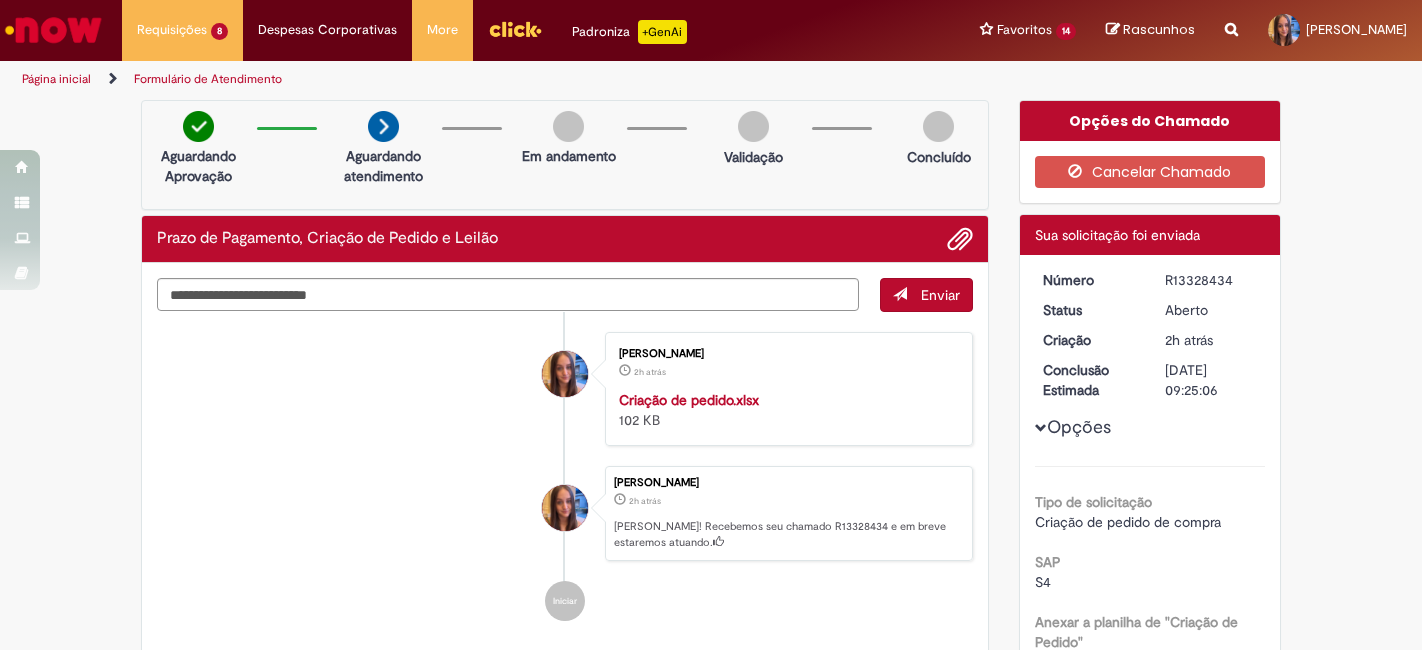 scroll, scrollTop: 0, scrollLeft: 0, axis: both 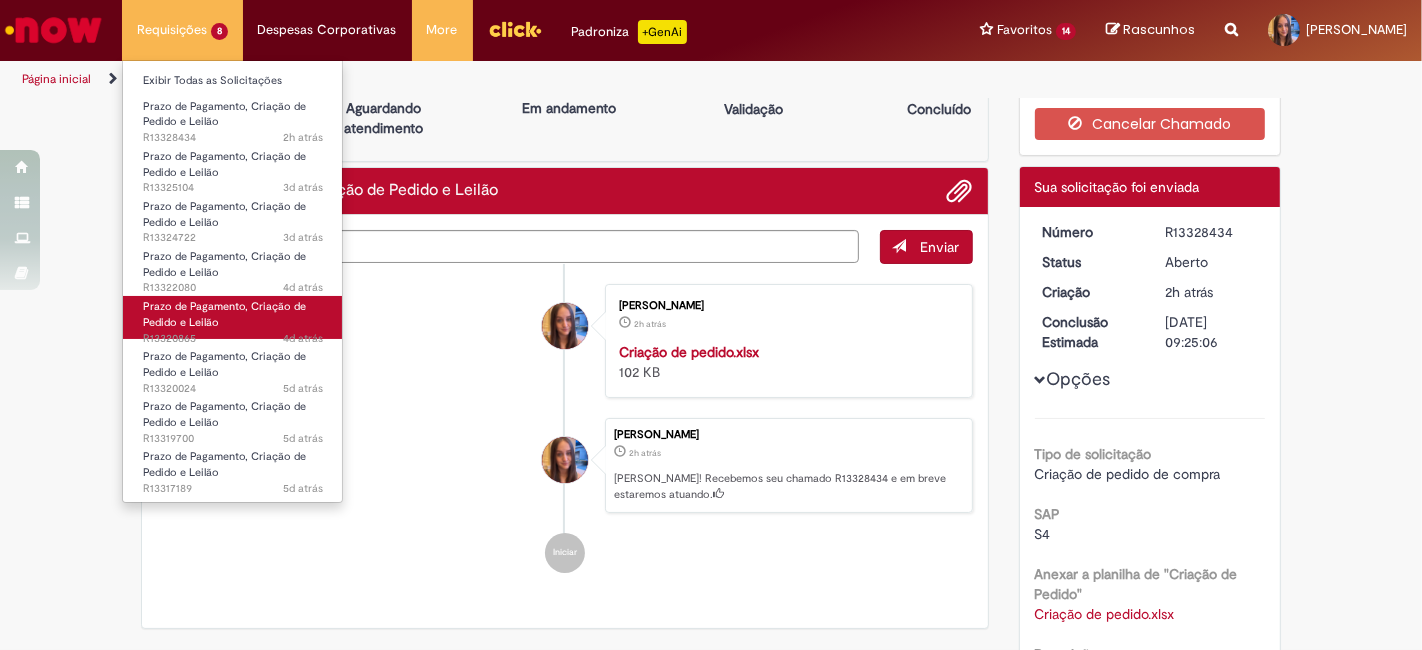 click on "4d atrás 4 dias atrás  R13320865" at bounding box center (233, 339) 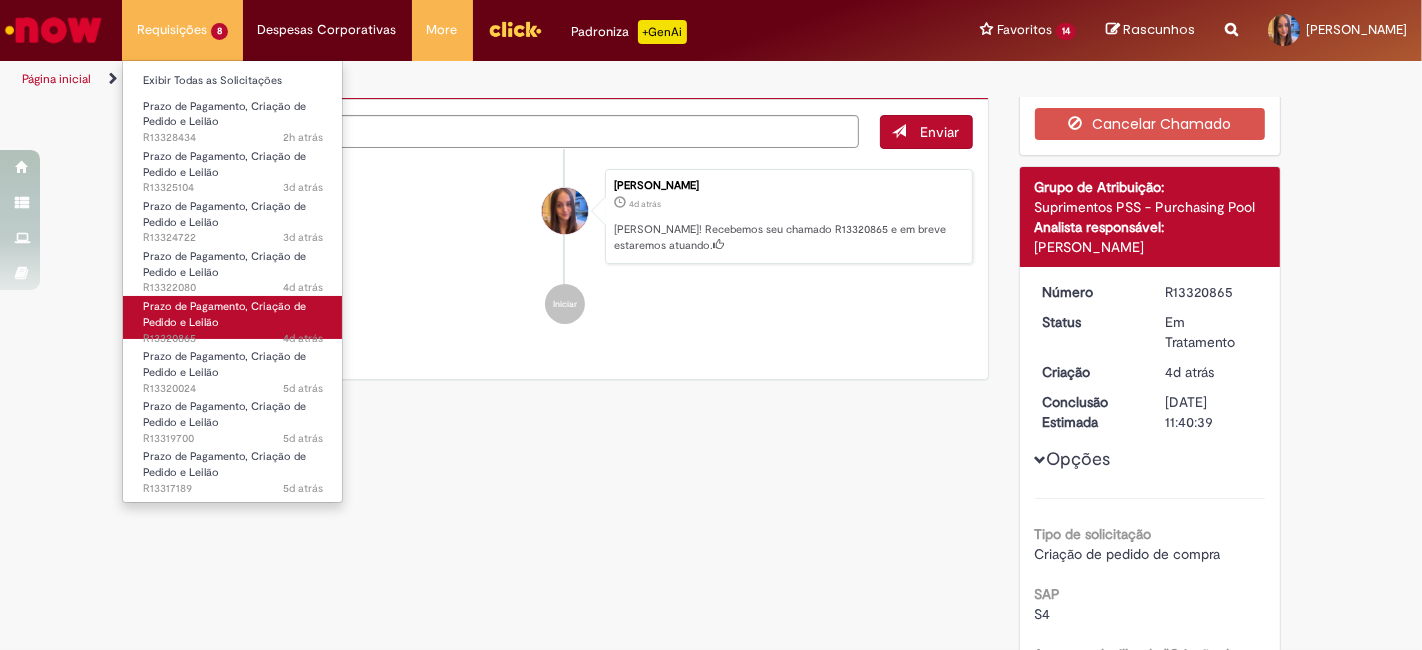 scroll, scrollTop: 0, scrollLeft: 0, axis: both 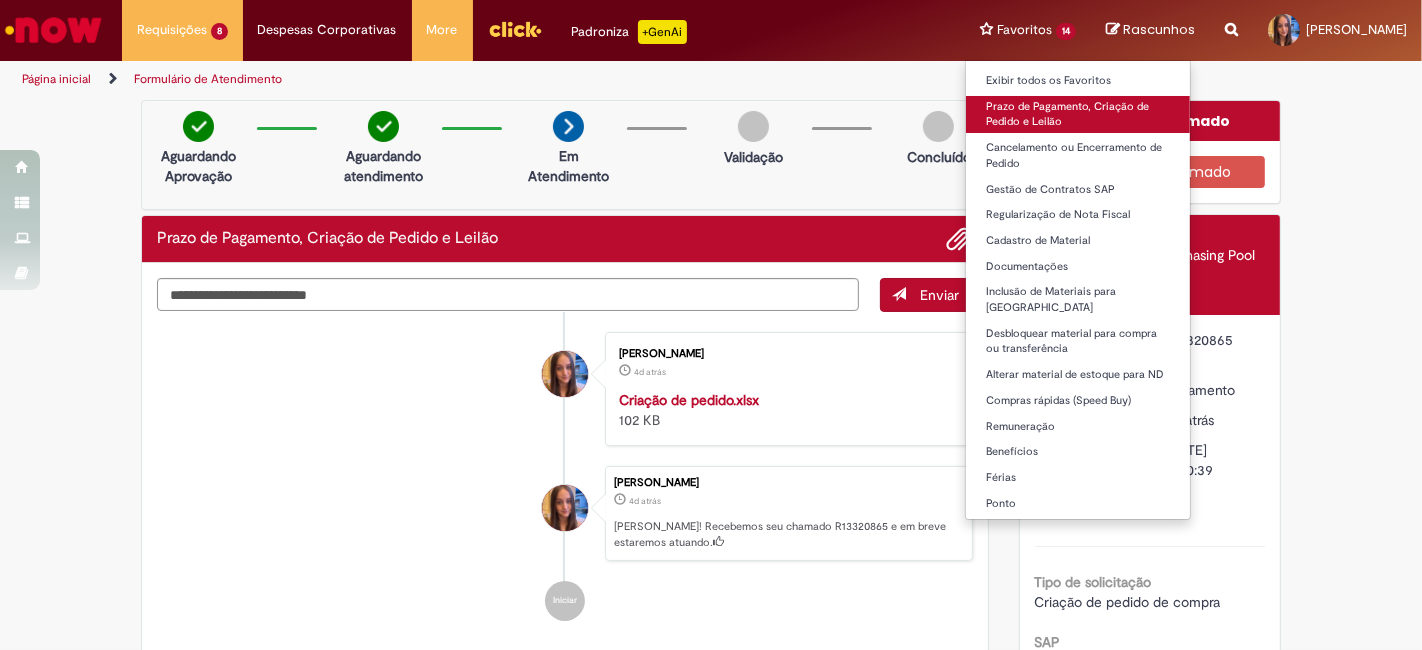 click on "Prazo de Pagamento, Criação de Pedido e Leilão" at bounding box center (1078, 114) 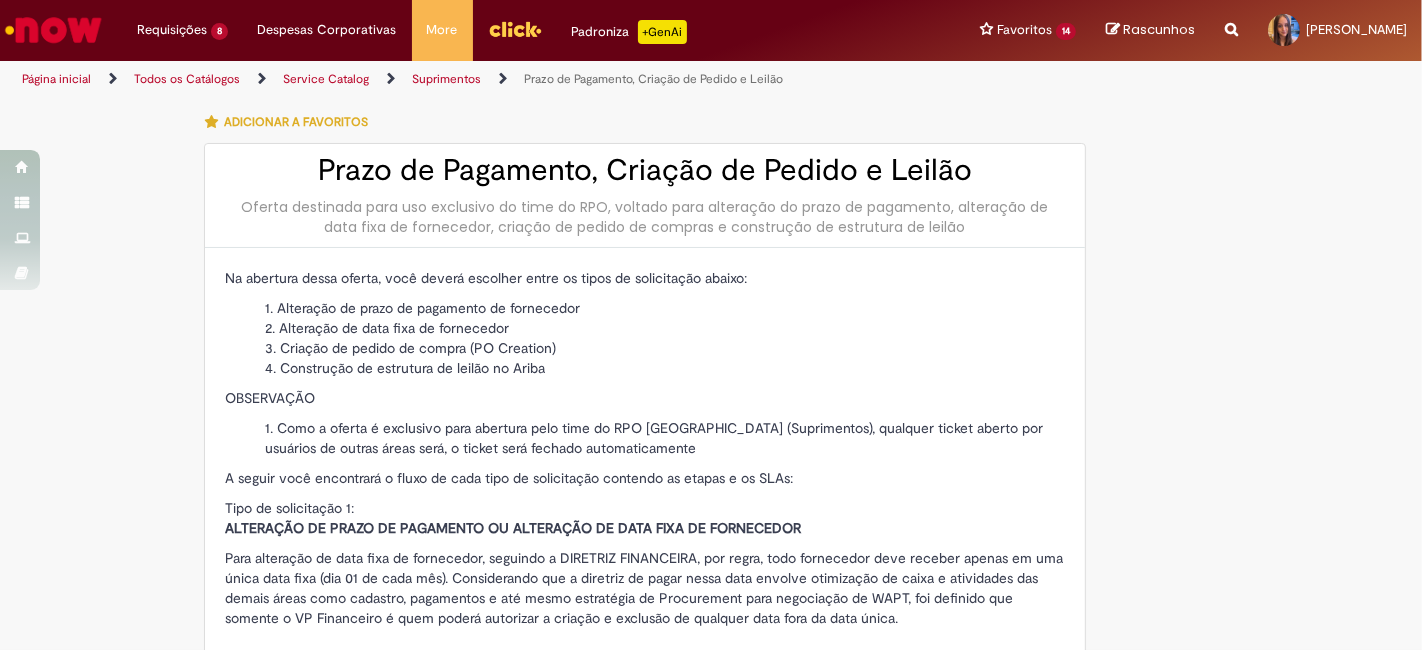 scroll, scrollTop: 0, scrollLeft: 0, axis: both 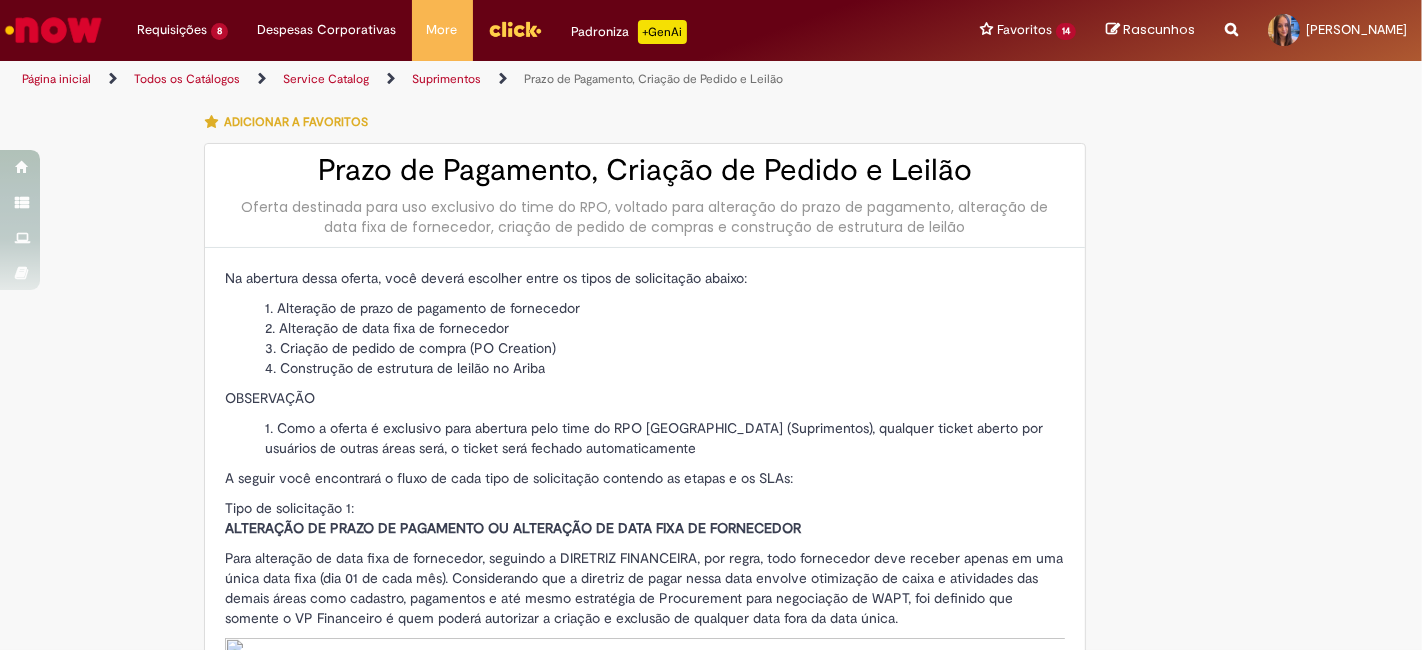 type on "**********" 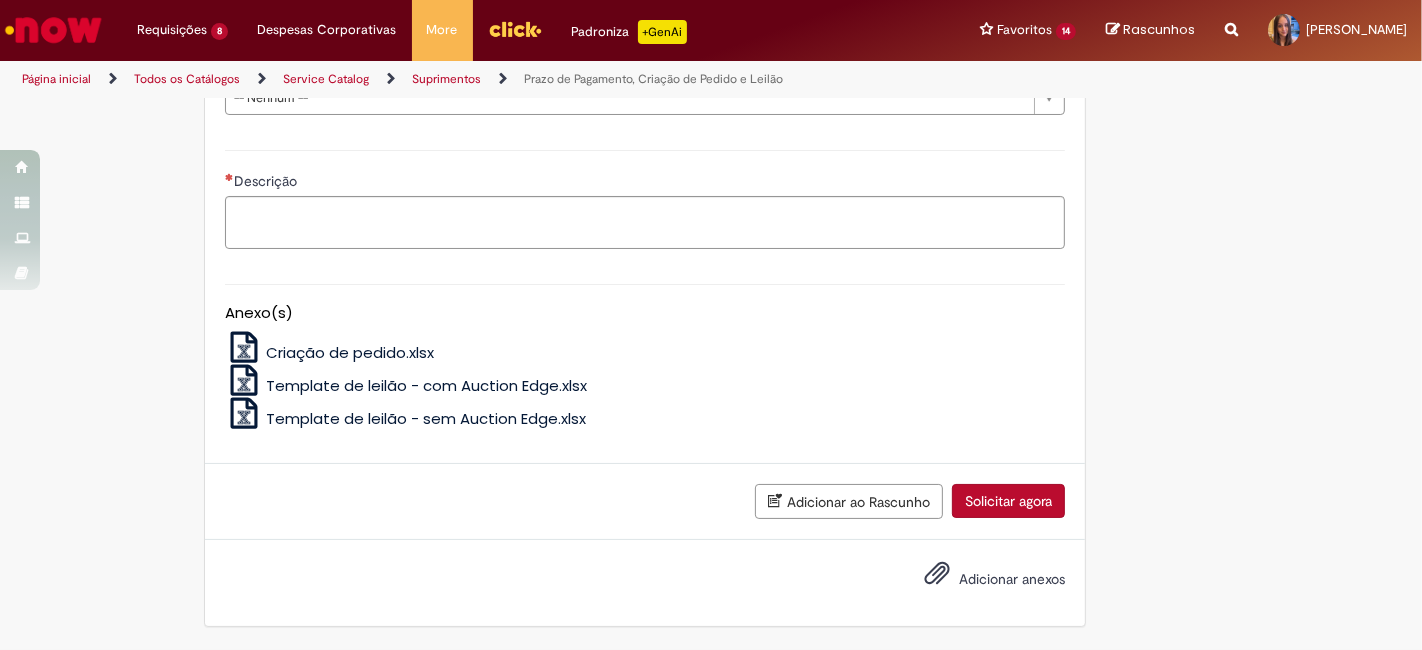 scroll, scrollTop: 2720, scrollLeft: 0, axis: vertical 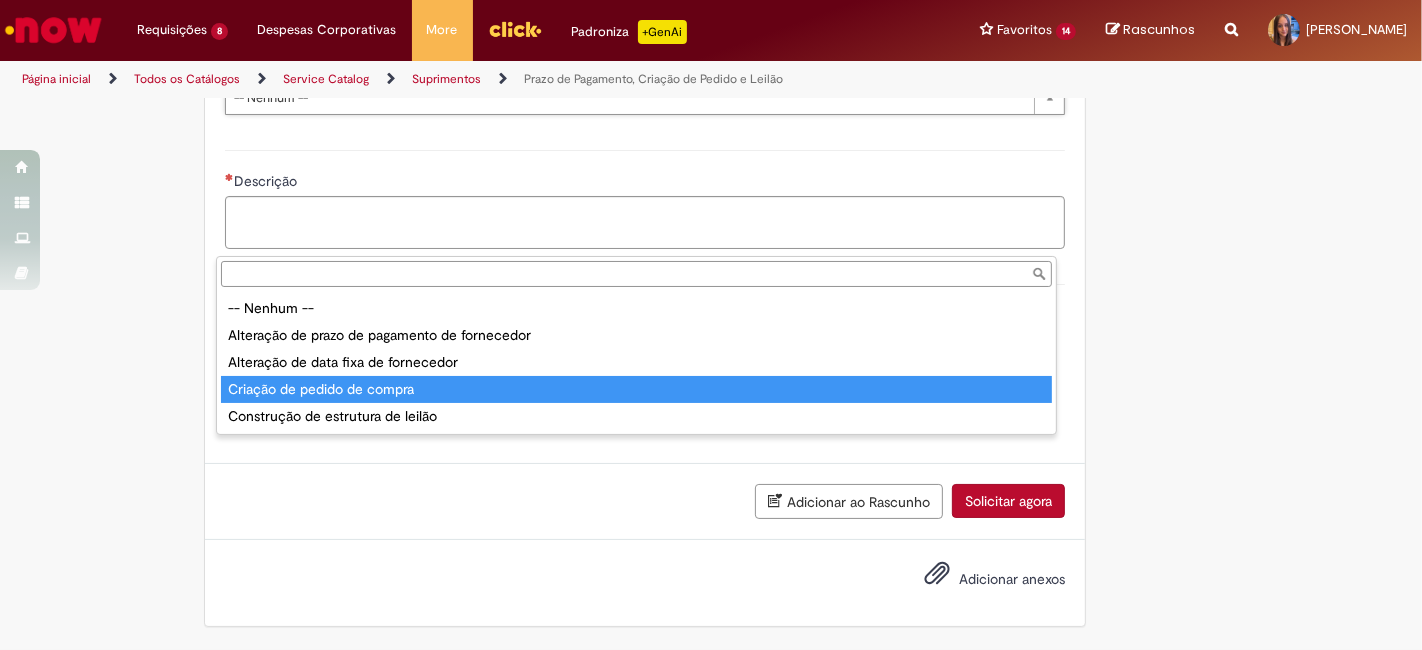 type on "**********" 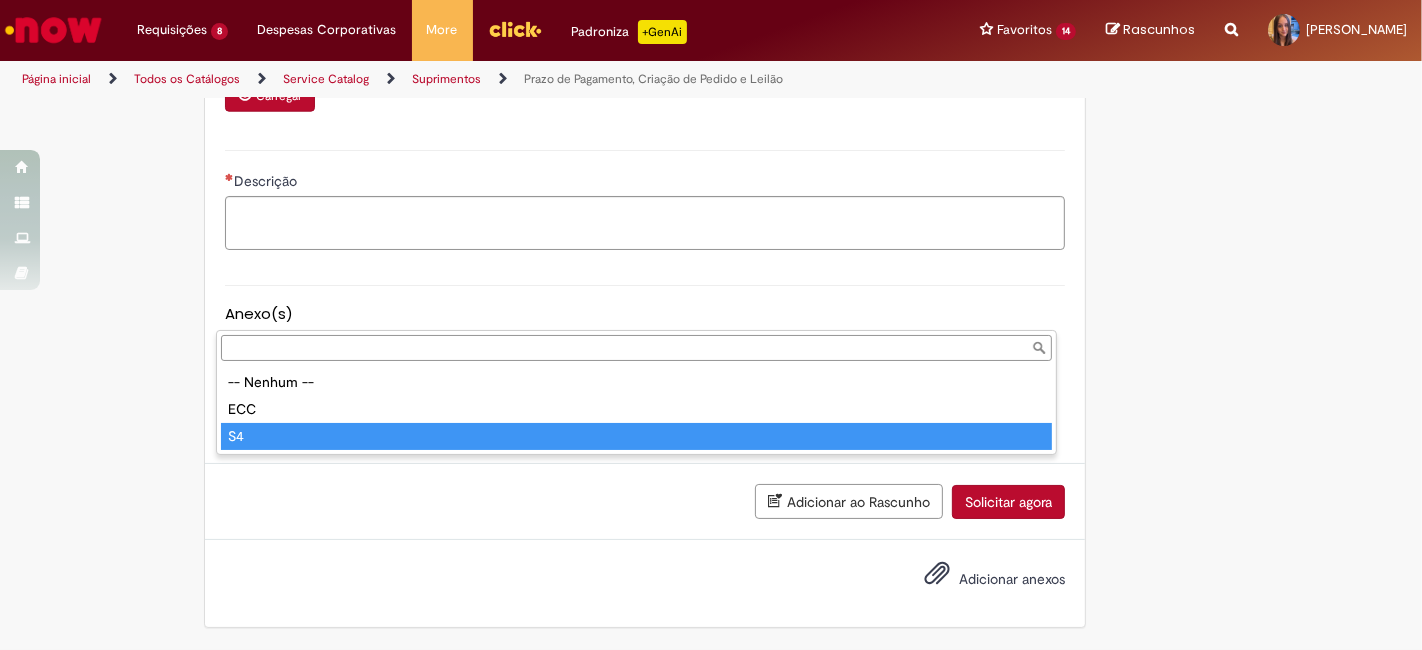 type on "**" 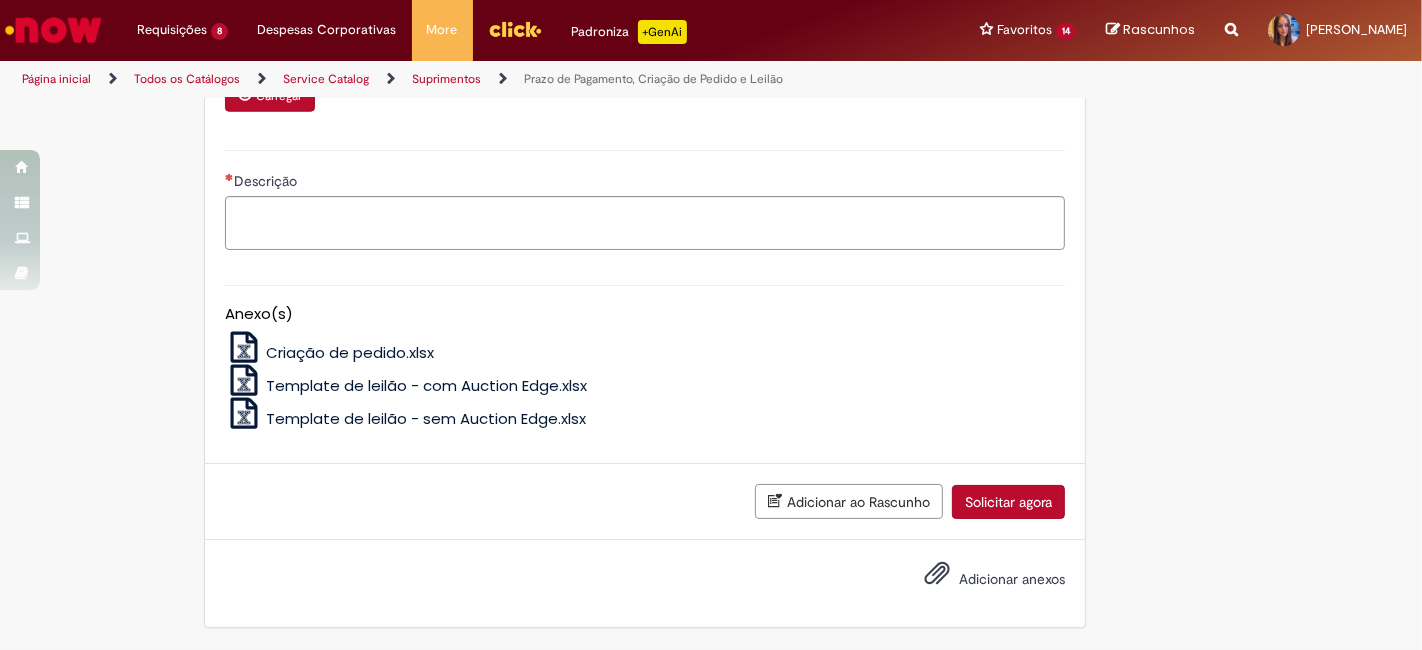 scroll, scrollTop: 2909, scrollLeft: 0, axis: vertical 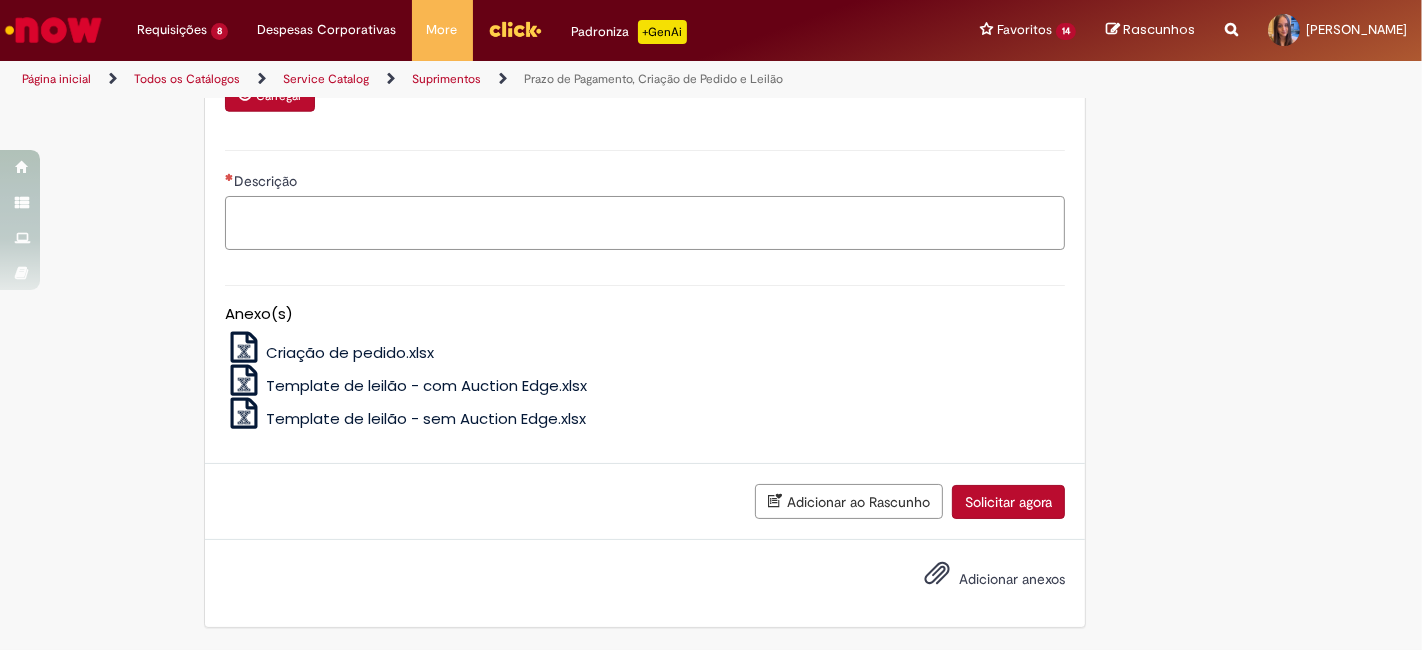 click on "Descrição" at bounding box center (645, 222) 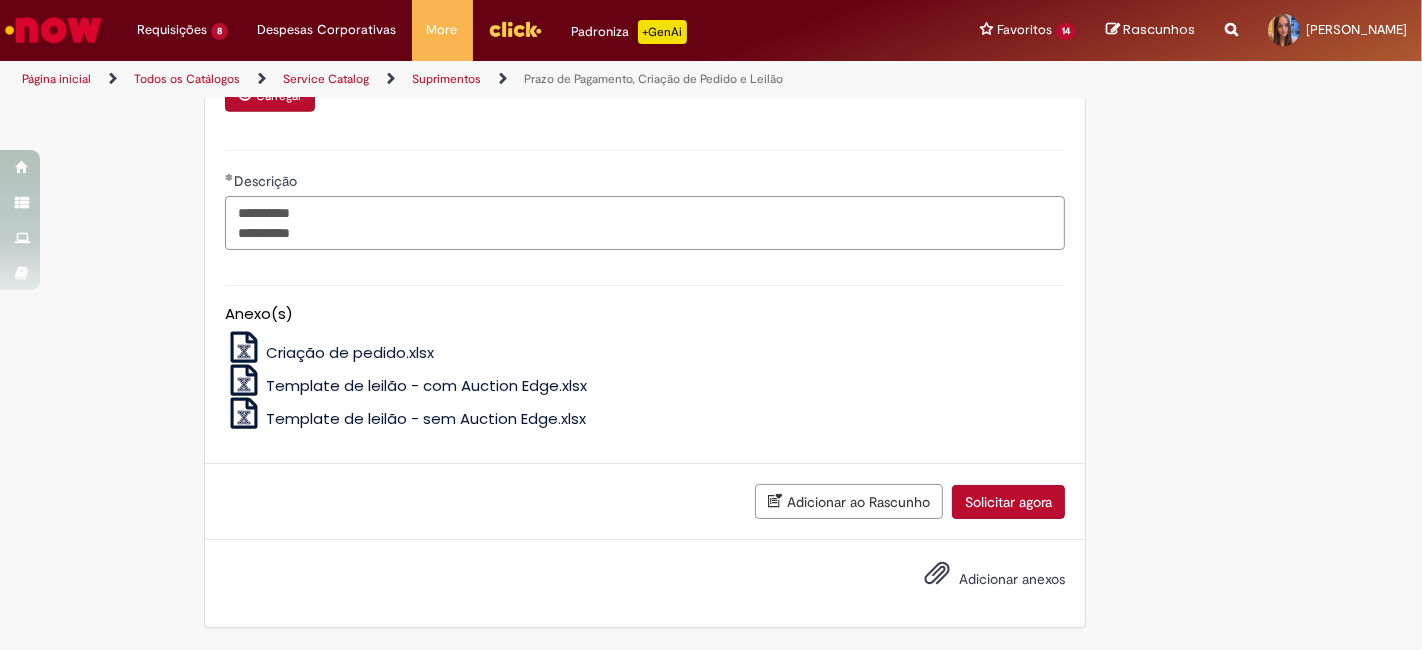 click on "**********" at bounding box center [645, 222] 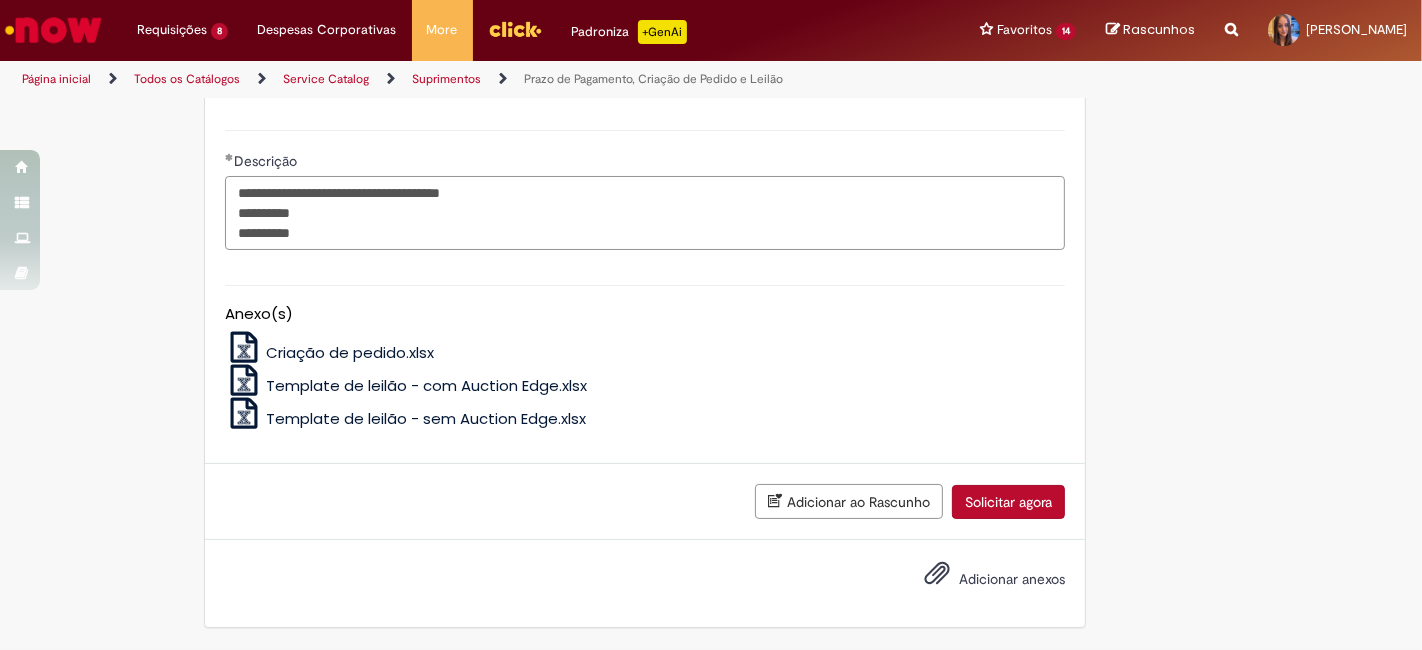 type on "**********" 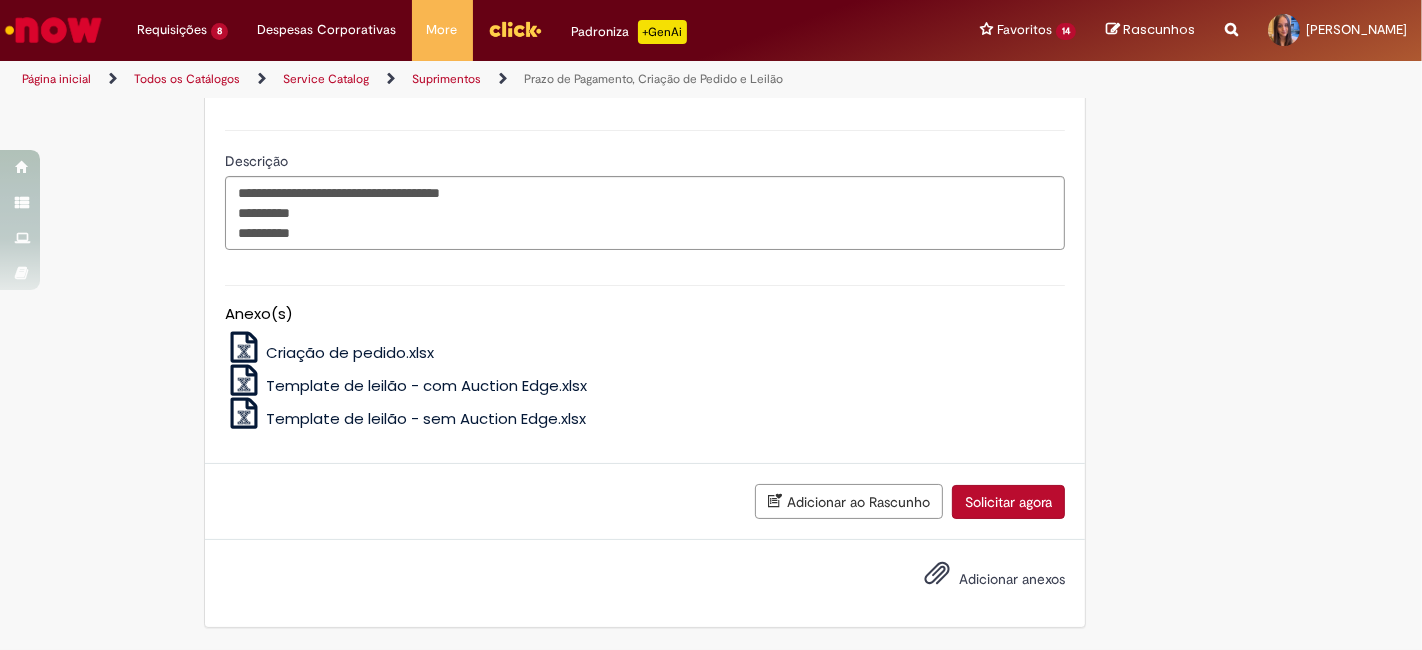 scroll, scrollTop: 2922, scrollLeft: 0, axis: vertical 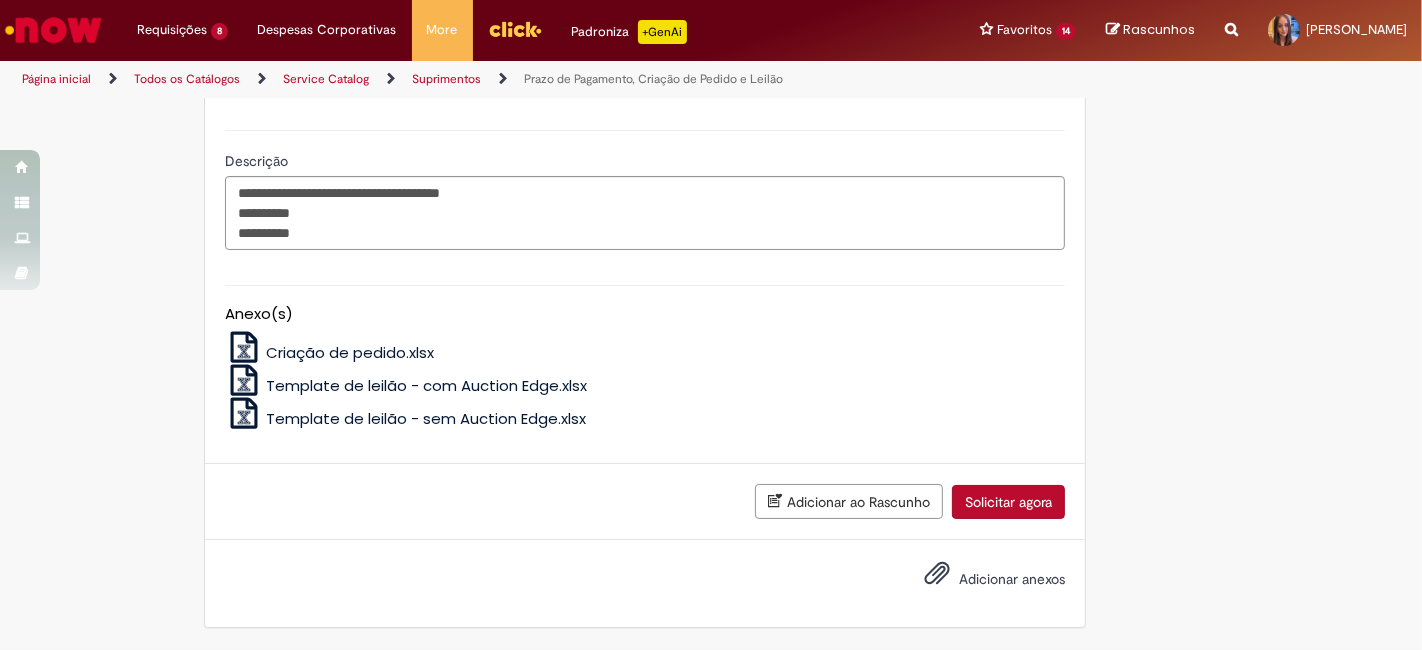click on "Solicitar agora" at bounding box center (1008, 502) 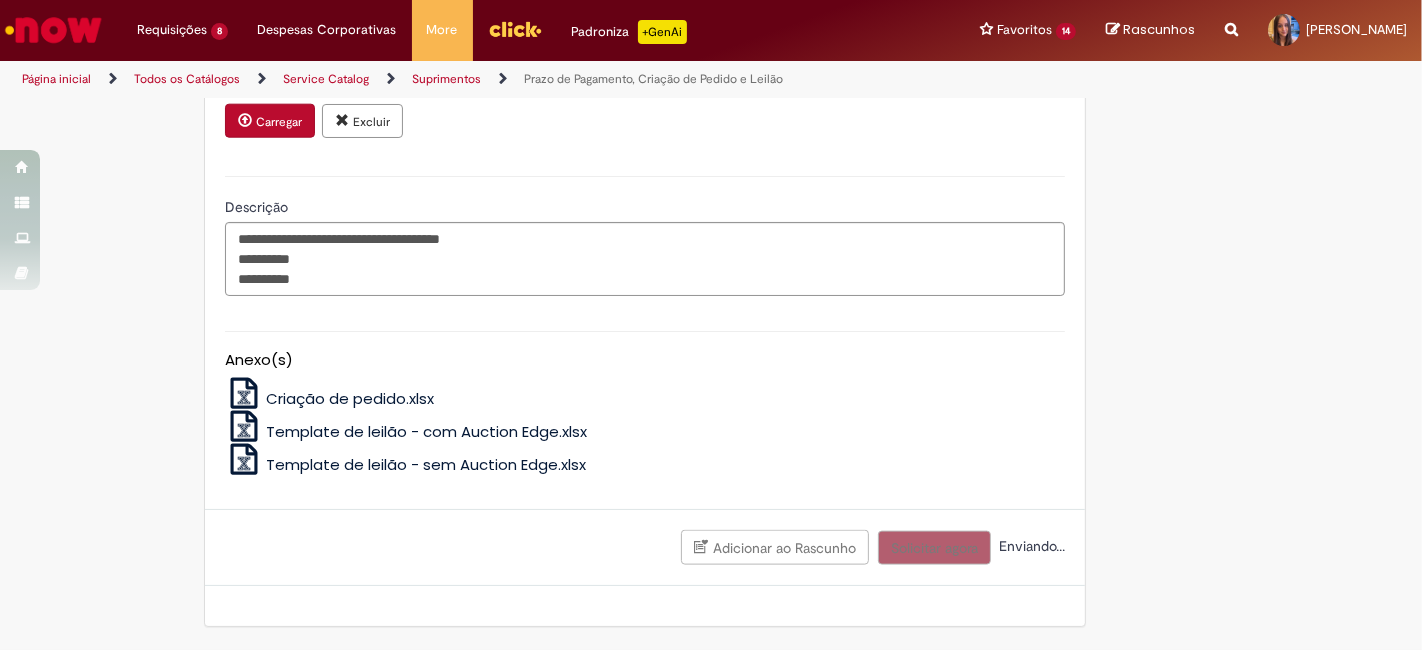 scroll, scrollTop: 2932, scrollLeft: 0, axis: vertical 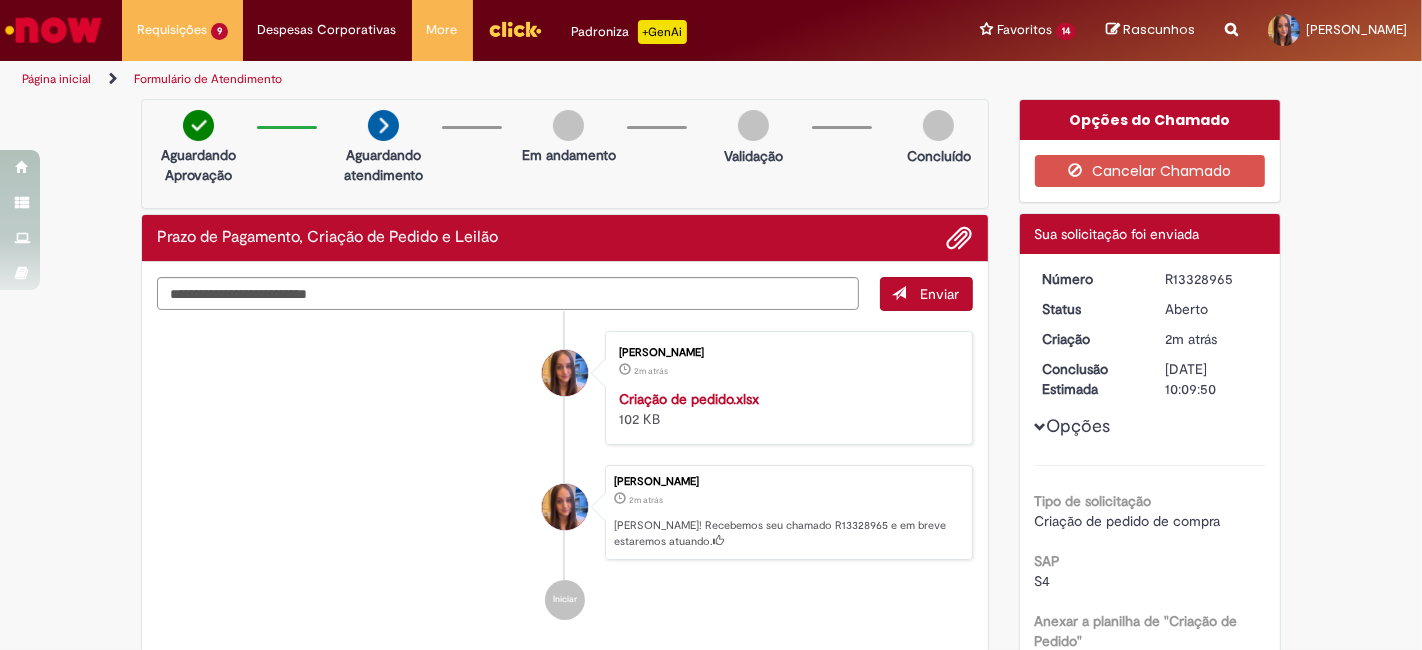 drag, startPoint x: 1158, startPoint y: 272, endPoint x: 1231, endPoint y: 277, distance: 73.171036 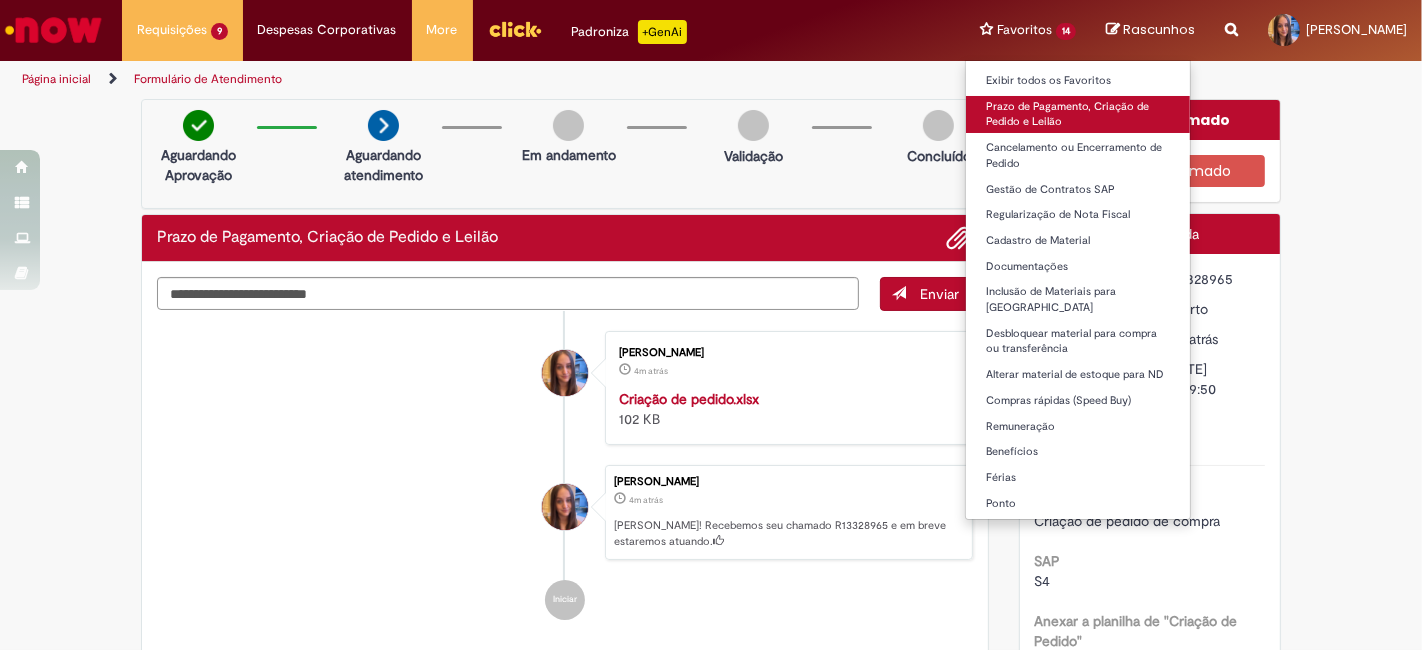 click on "Prazo de Pagamento, Criação de Pedido e Leilão" at bounding box center [1078, 114] 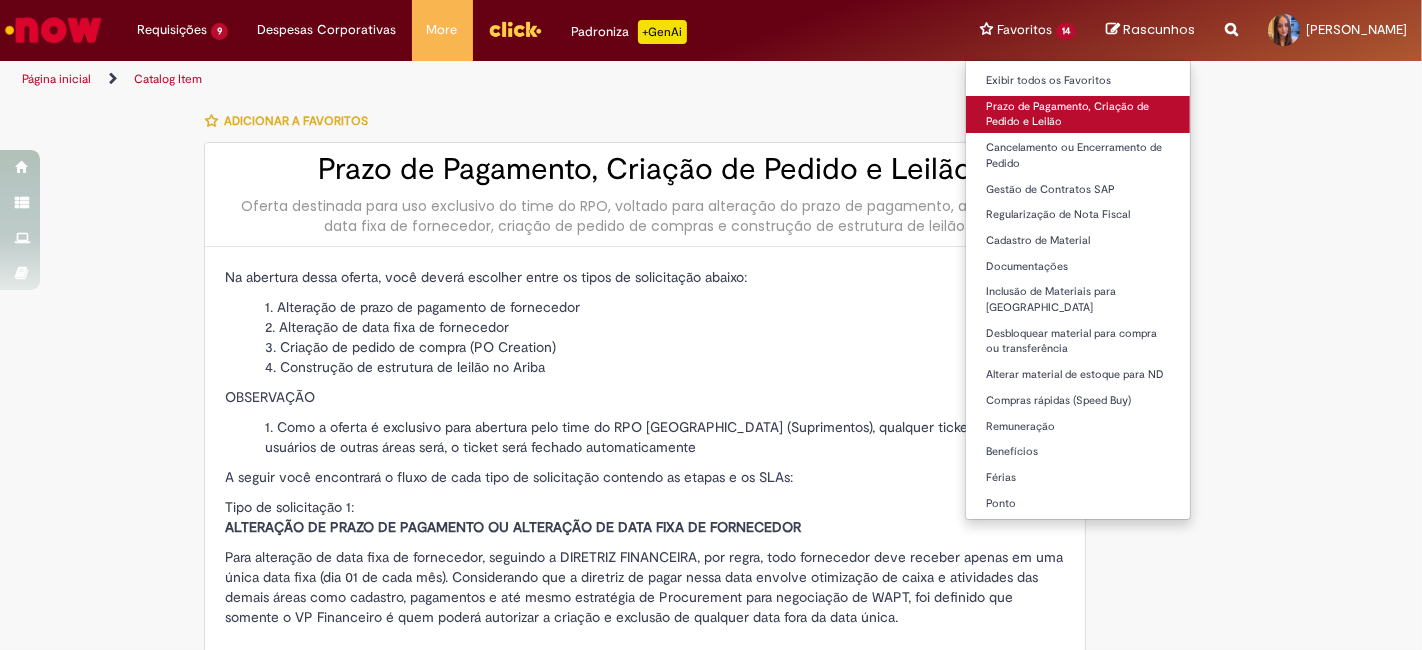 type on "********" 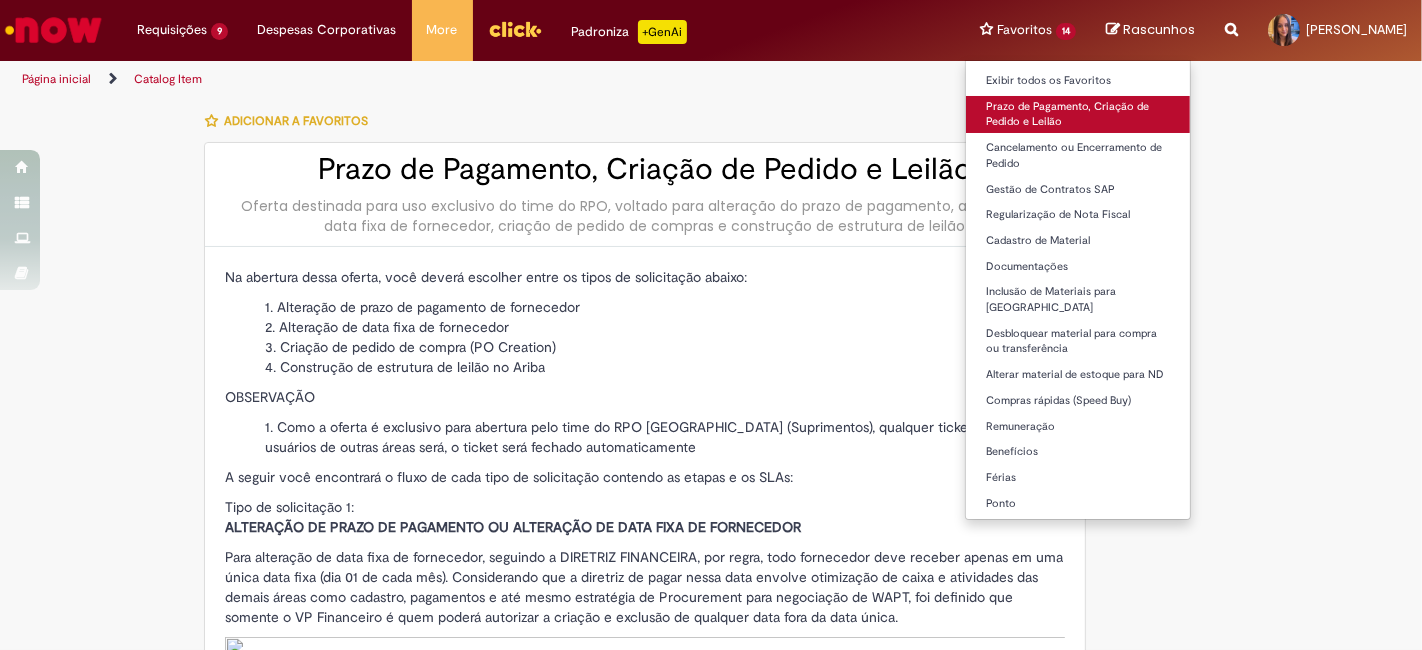type on "**********" 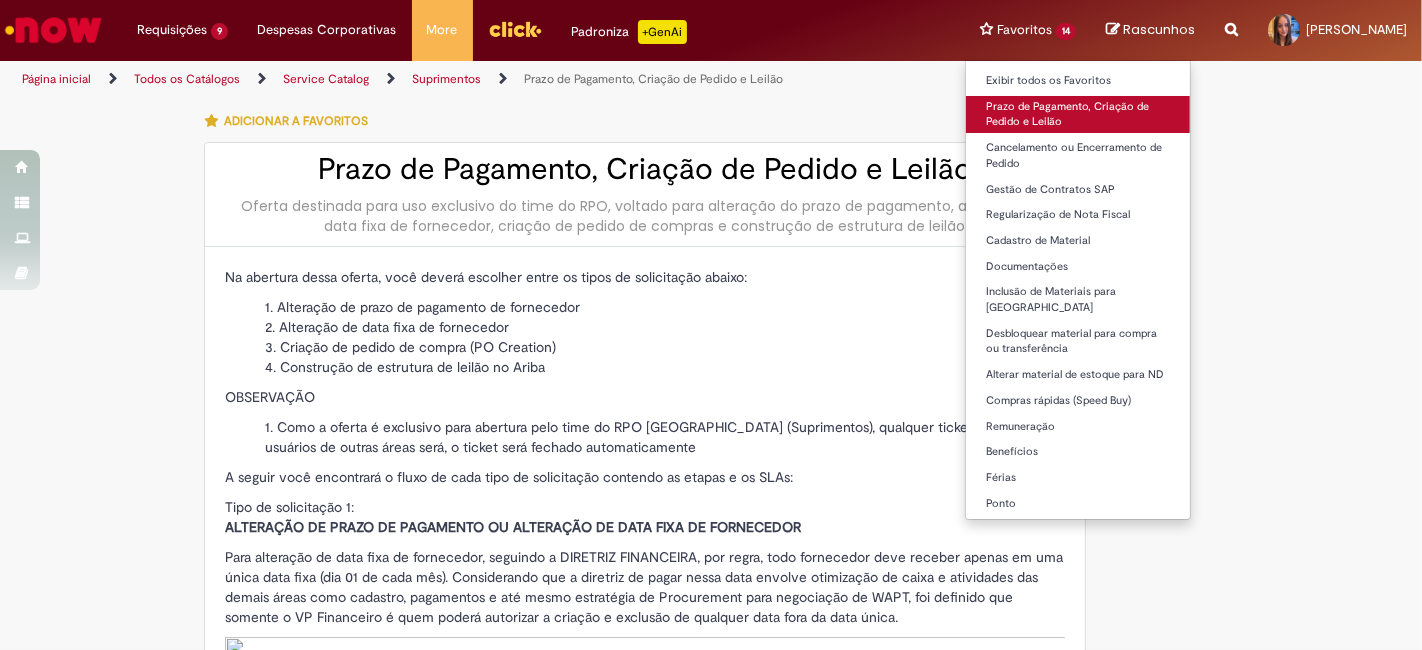 type on "**********" 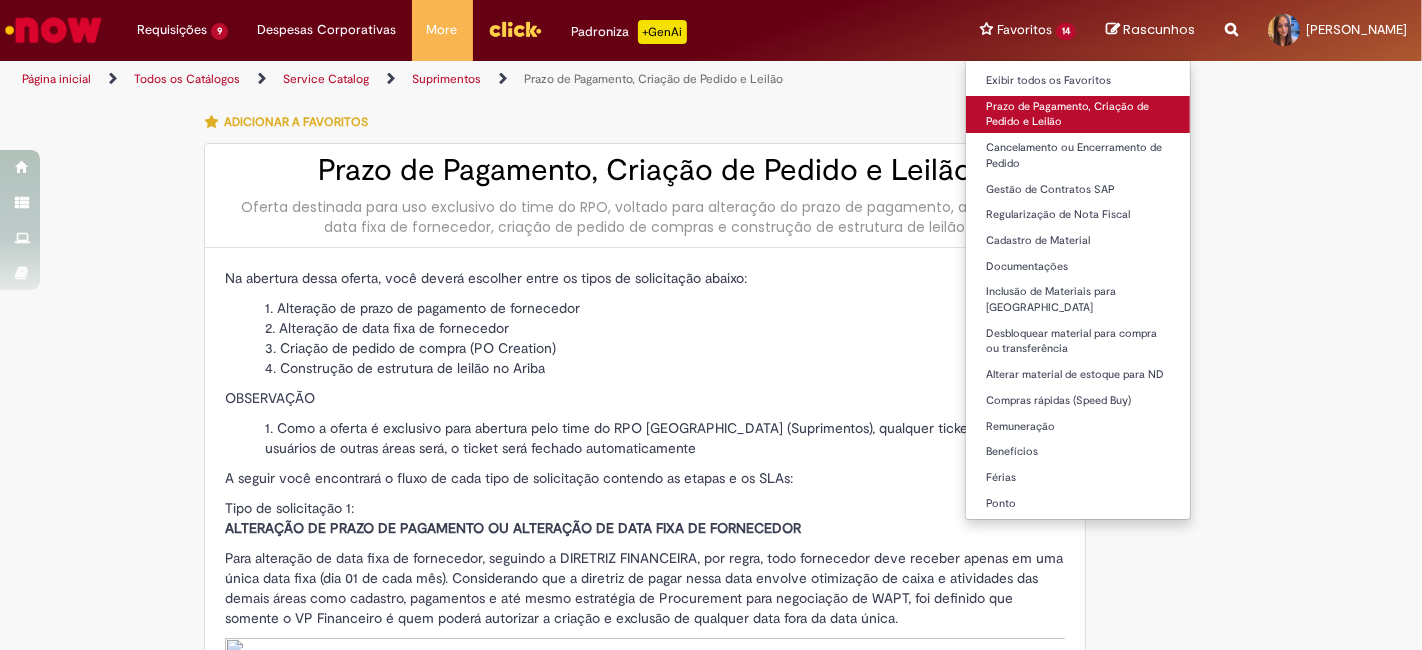 type on "**********" 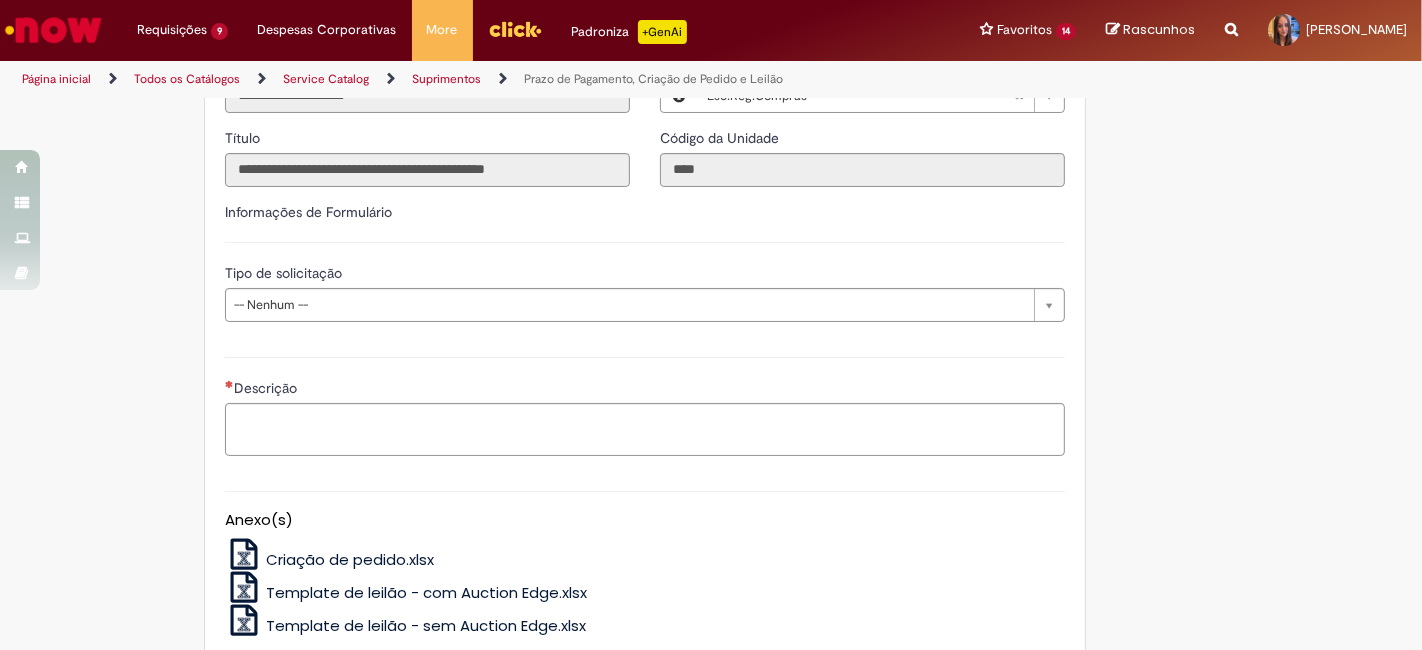 scroll, scrollTop: 1677, scrollLeft: 0, axis: vertical 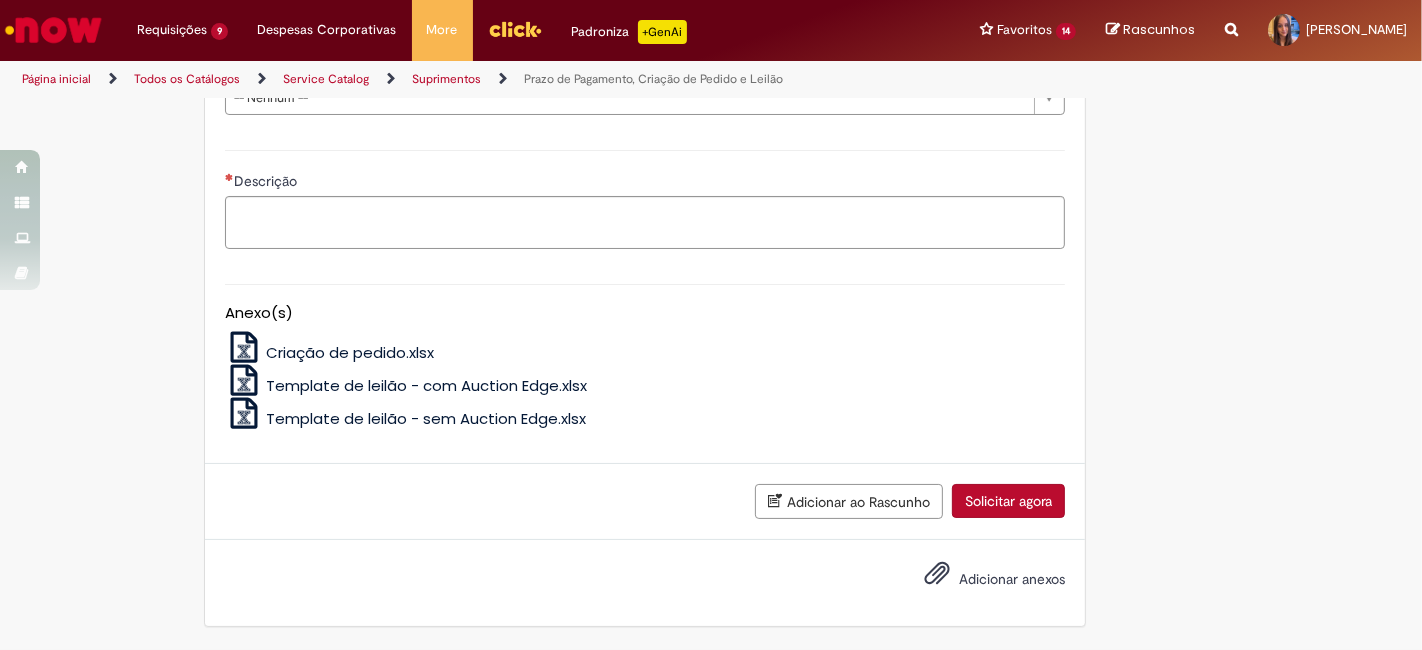 click on "**********" at bounding box center (645, 62) 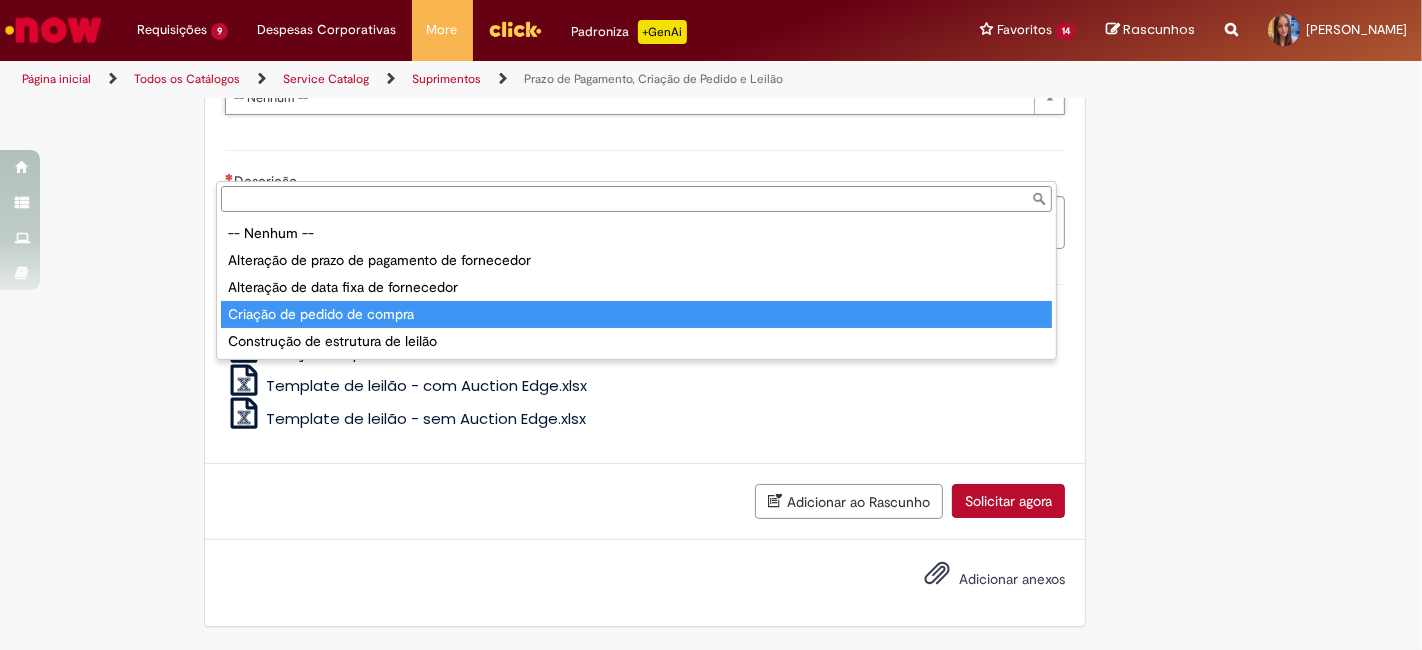 type on "**********" 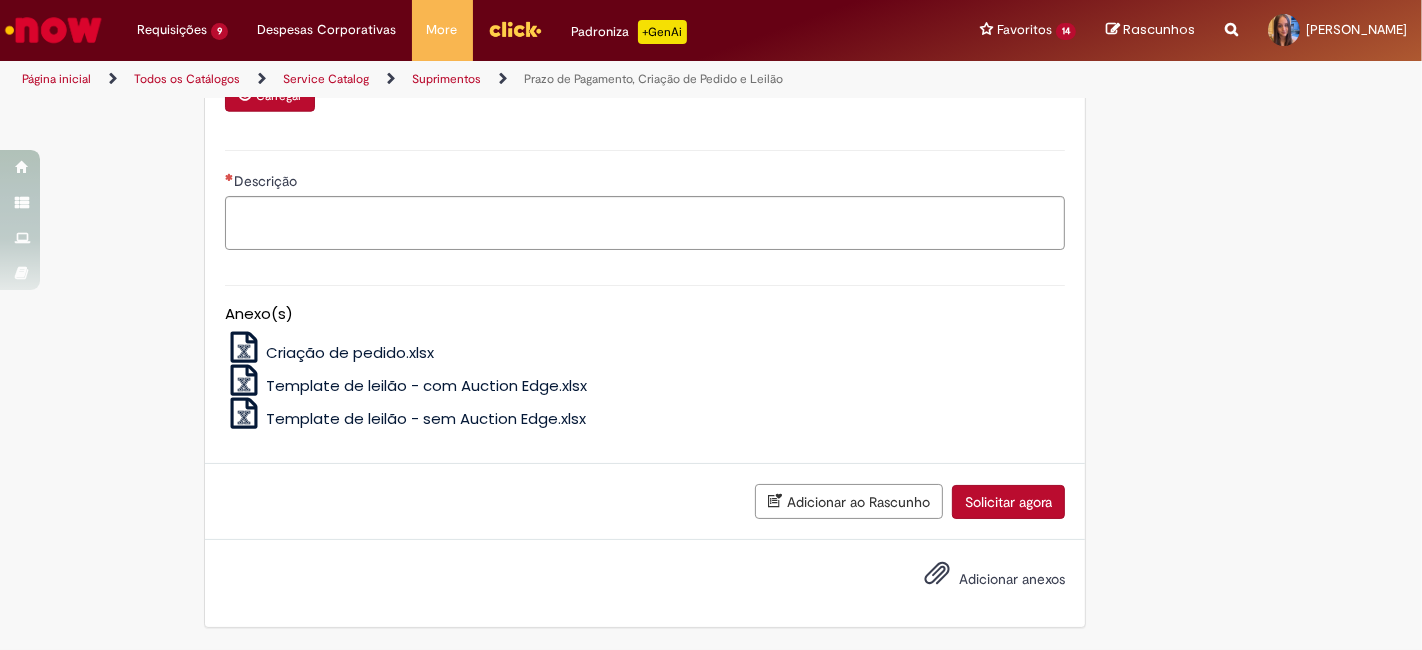 type on "**" 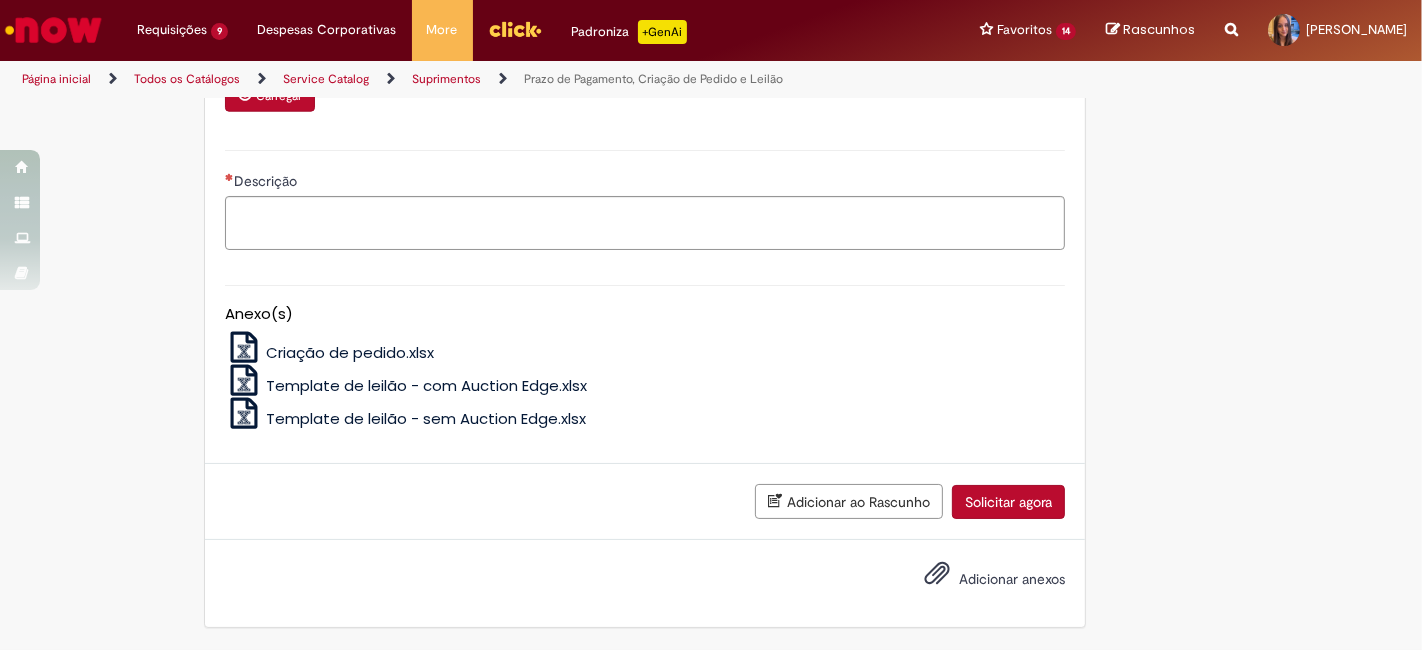 click on "Carregar" at bounding box center [270, 95] 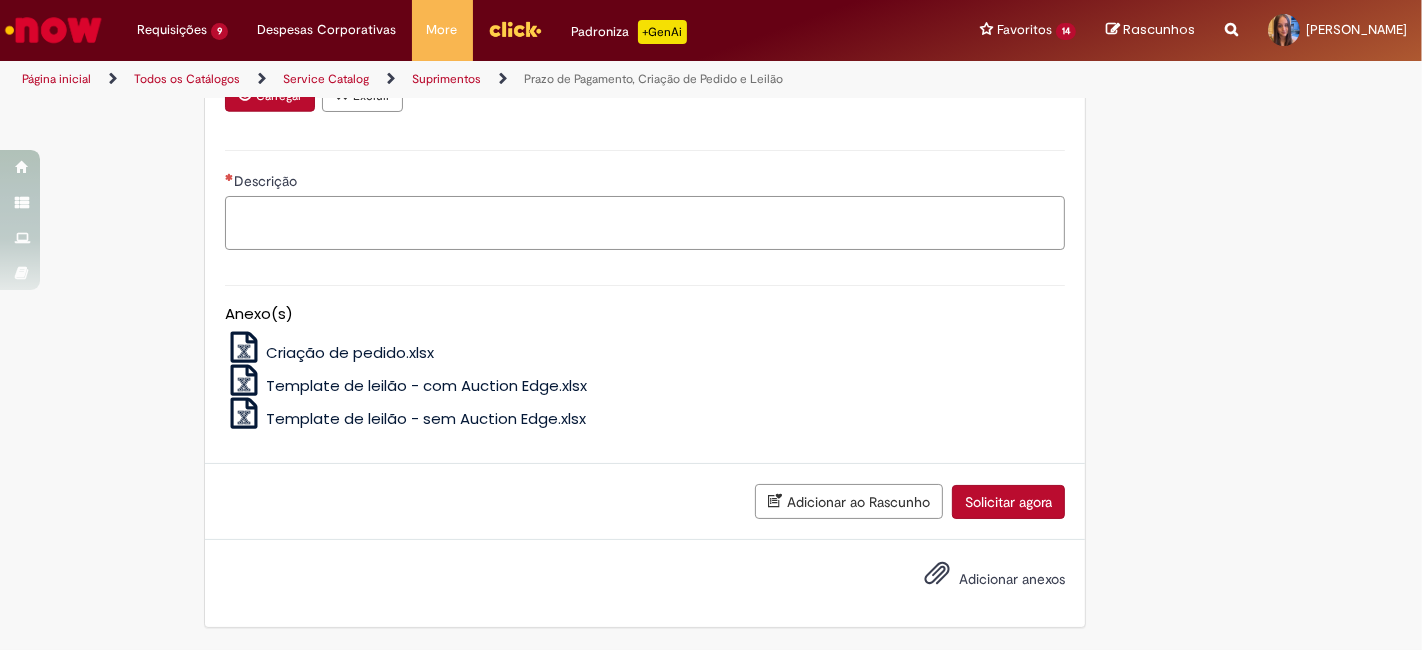 click on "Descrição" at bounding box center (645, 222) 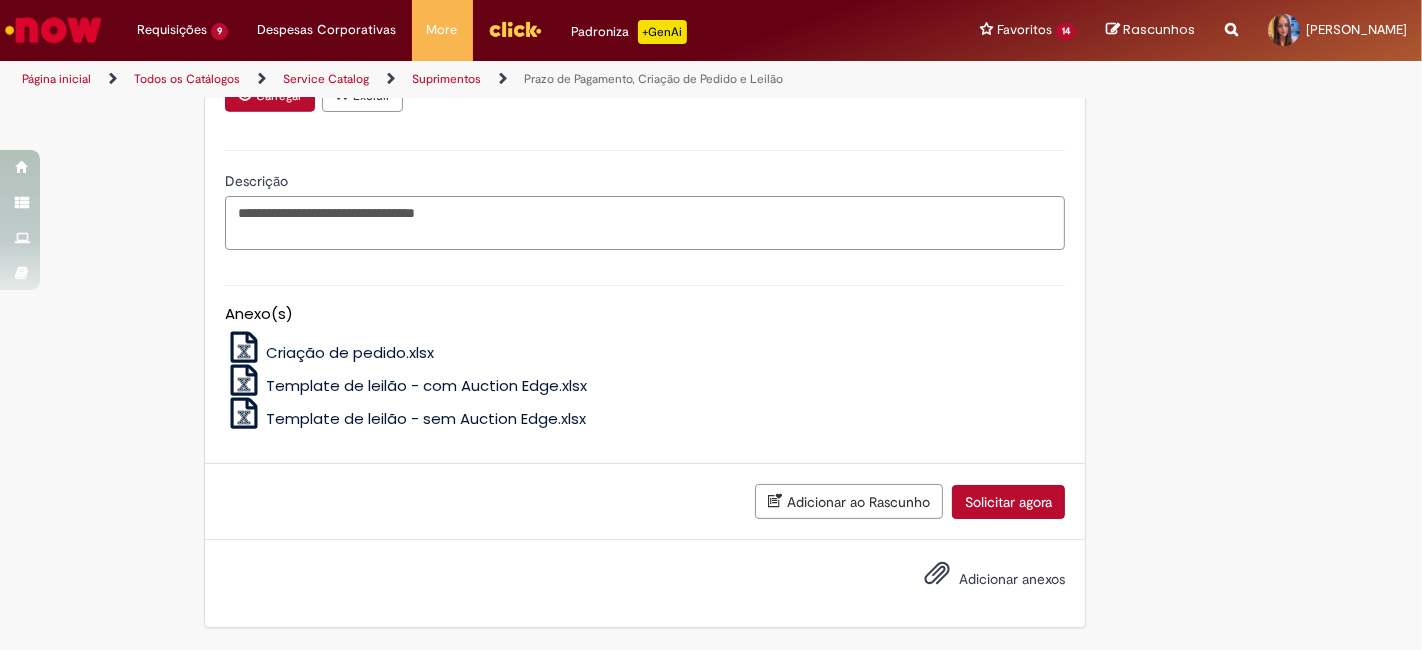 paste on "**********" 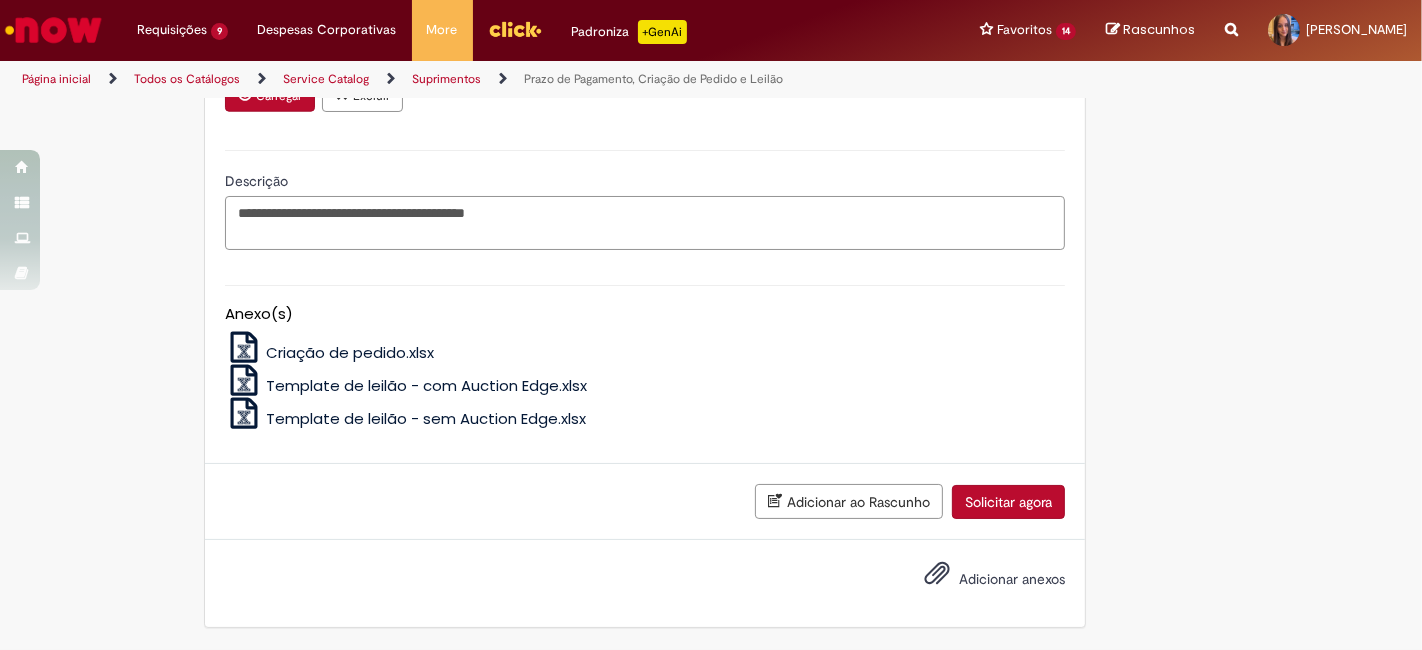 type on "**********" 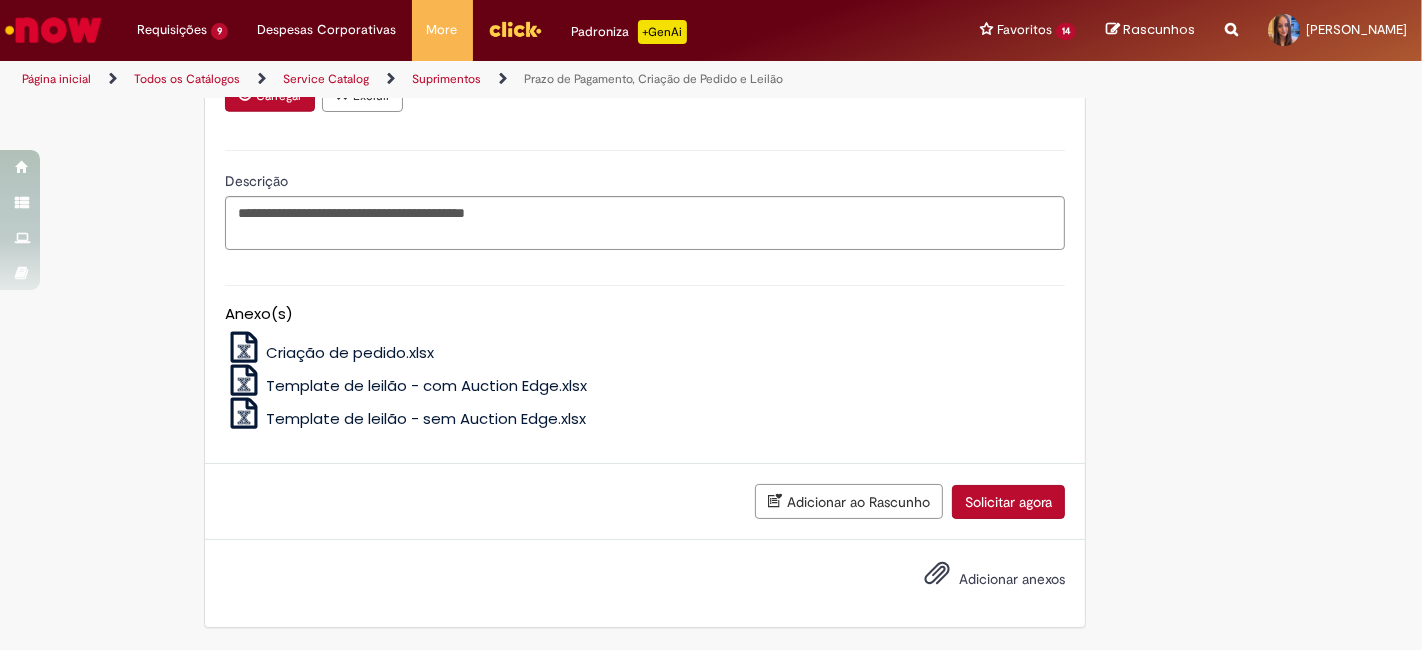 scroll, scrollTop: 3042, scrollLeft: 0, axis: vertical 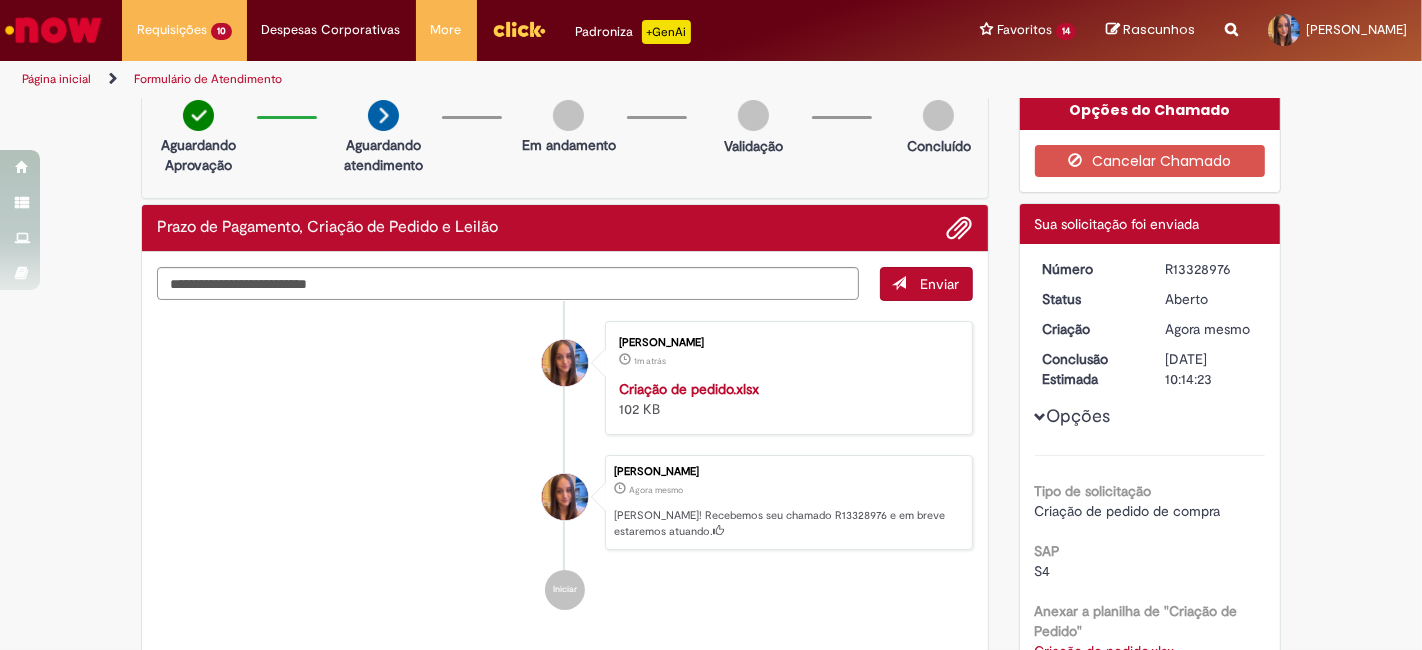 drag, startPoint x: 1157, startPoint y: 265, endPoint x: 1231, endPoint y: 269, distance: 74.10803 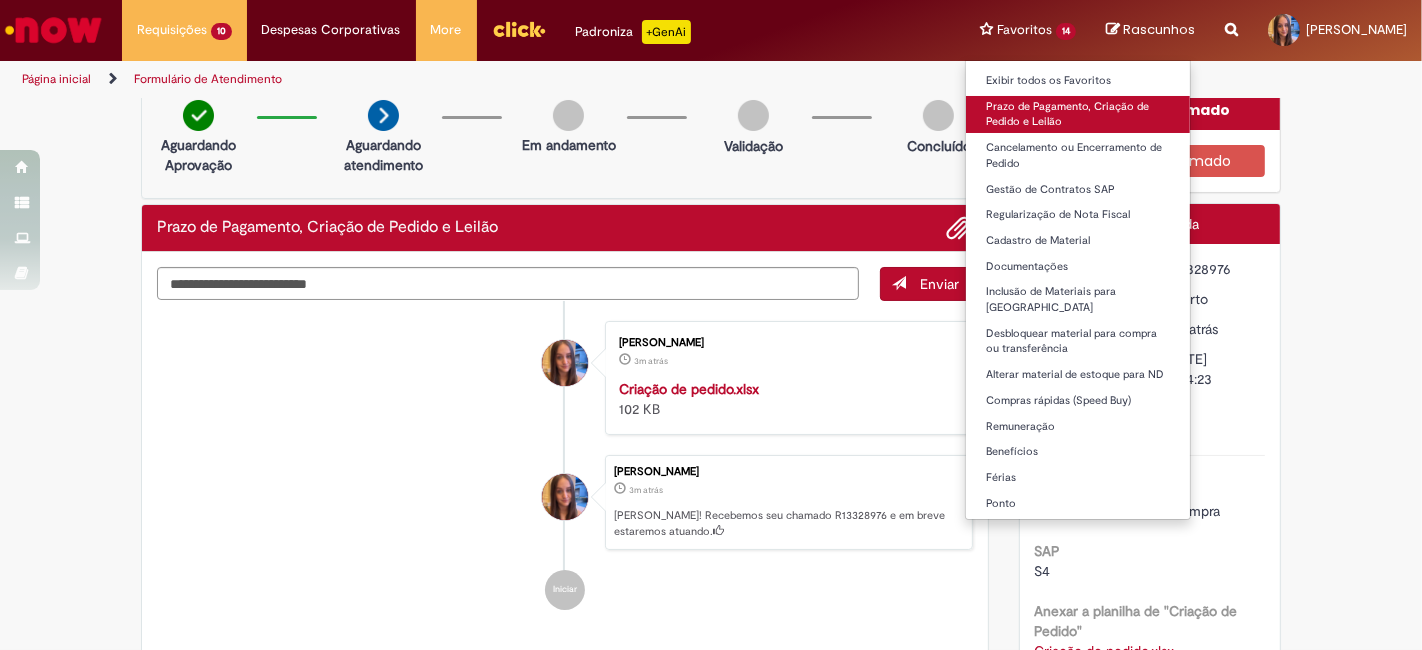 click on "Prazo de Pagamento, Criação de Pedido e Leilão" at bounding box center (1078, 114) 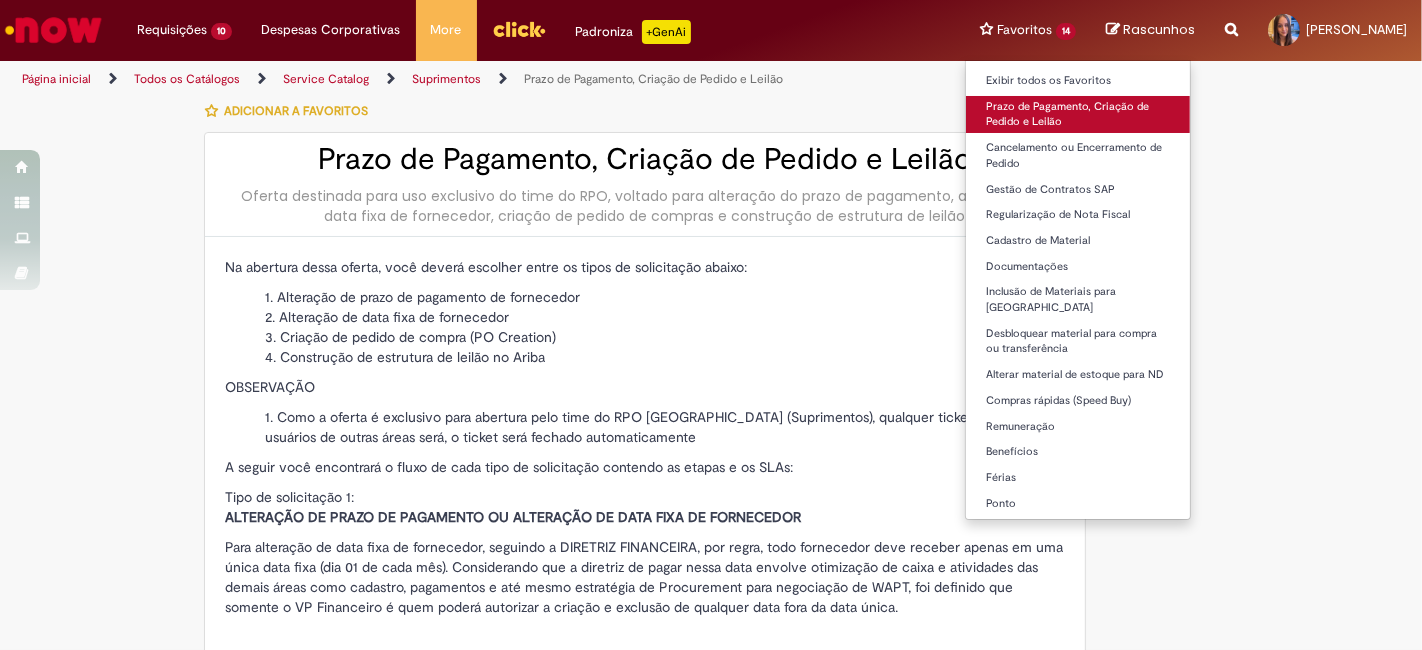 type on "********" 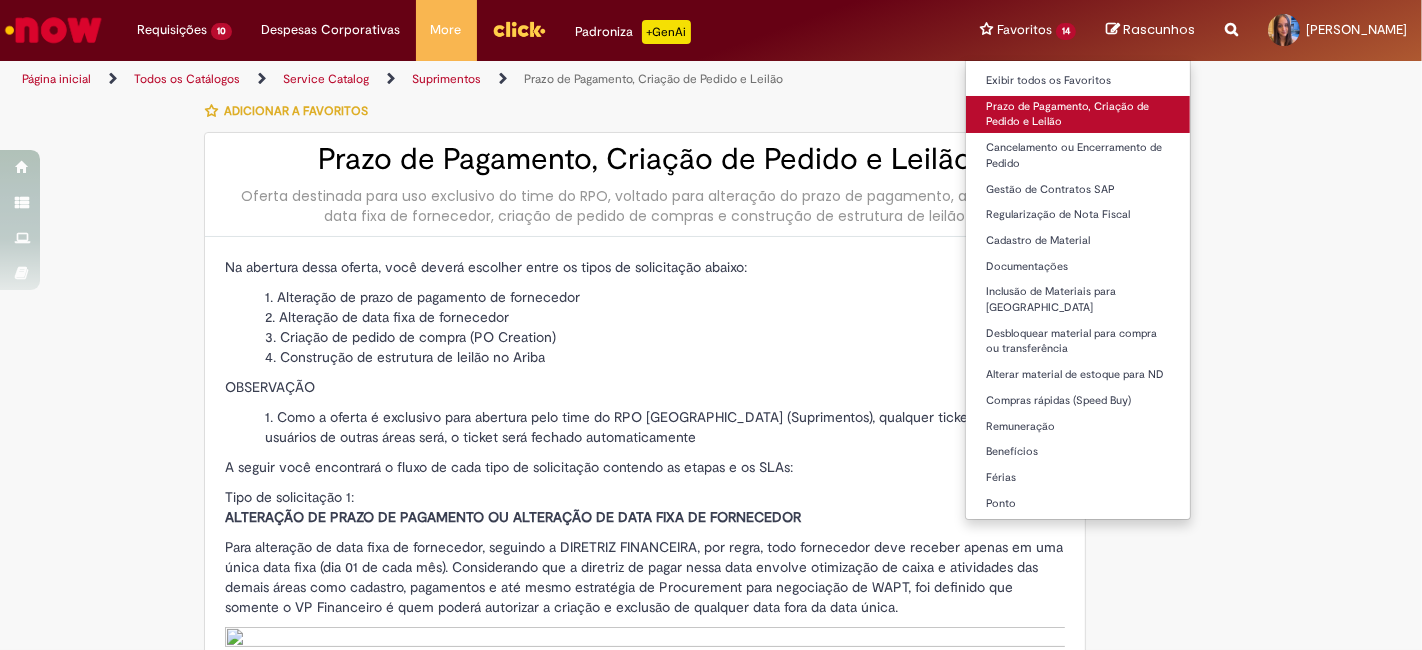 type on "**********" 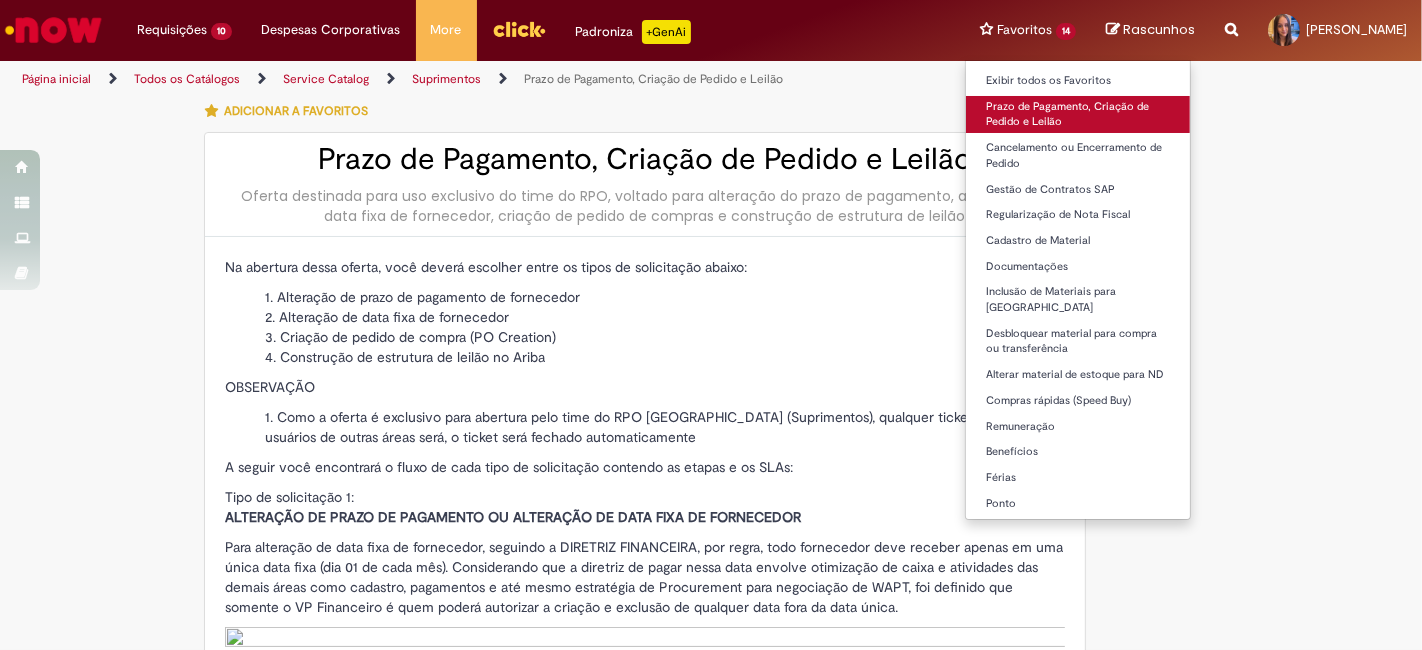 scroll, scrollTop: 0, scrollLeft: 0, axis: both 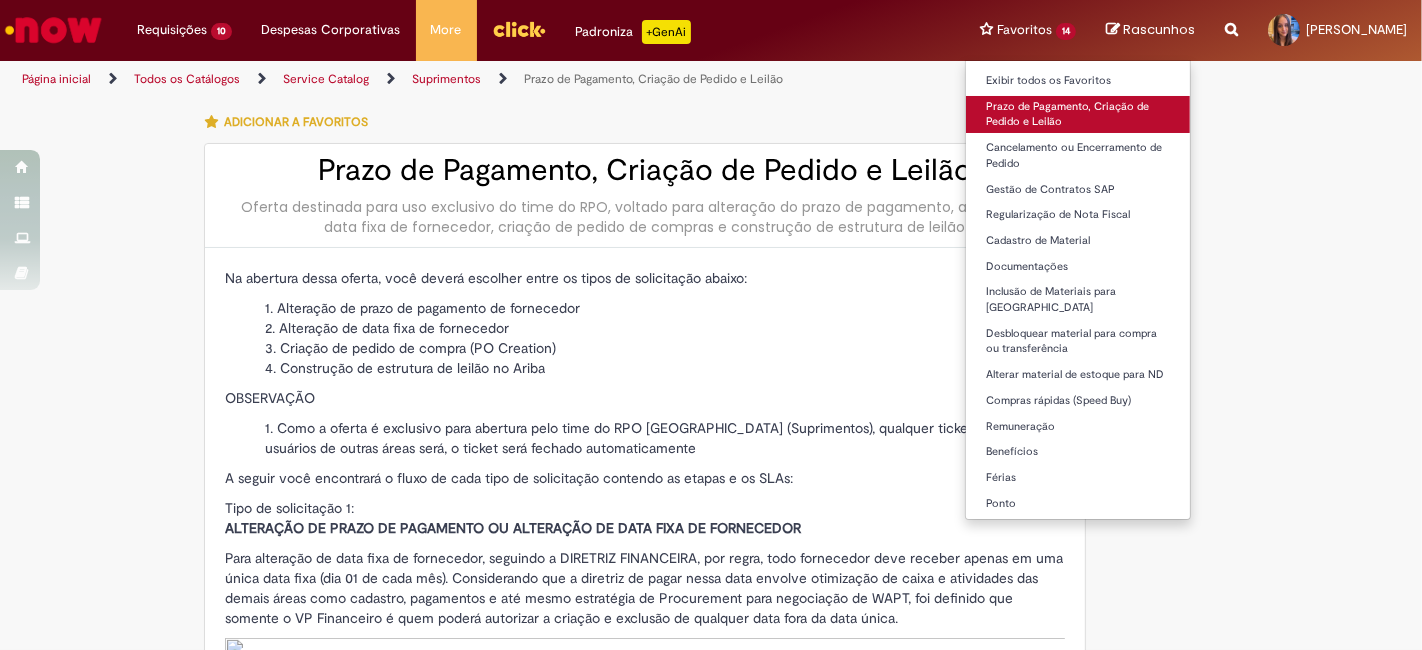 type on "**********" 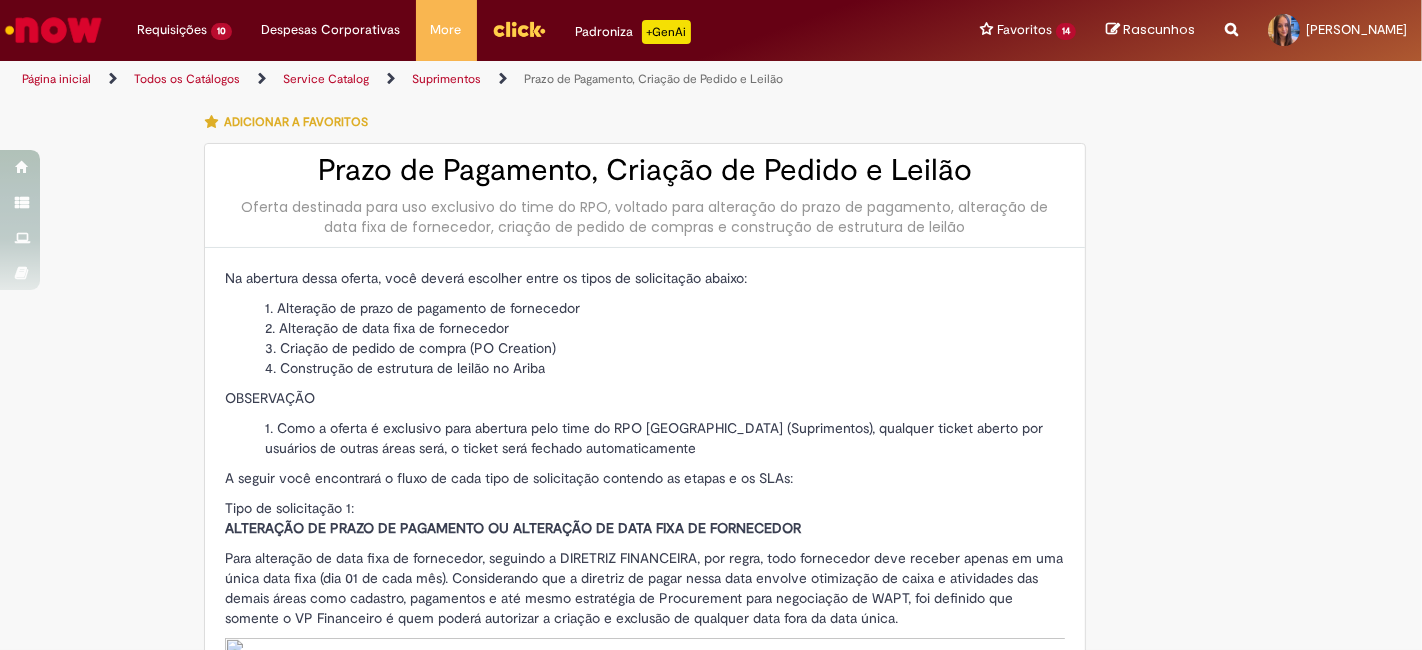 type on "**********" 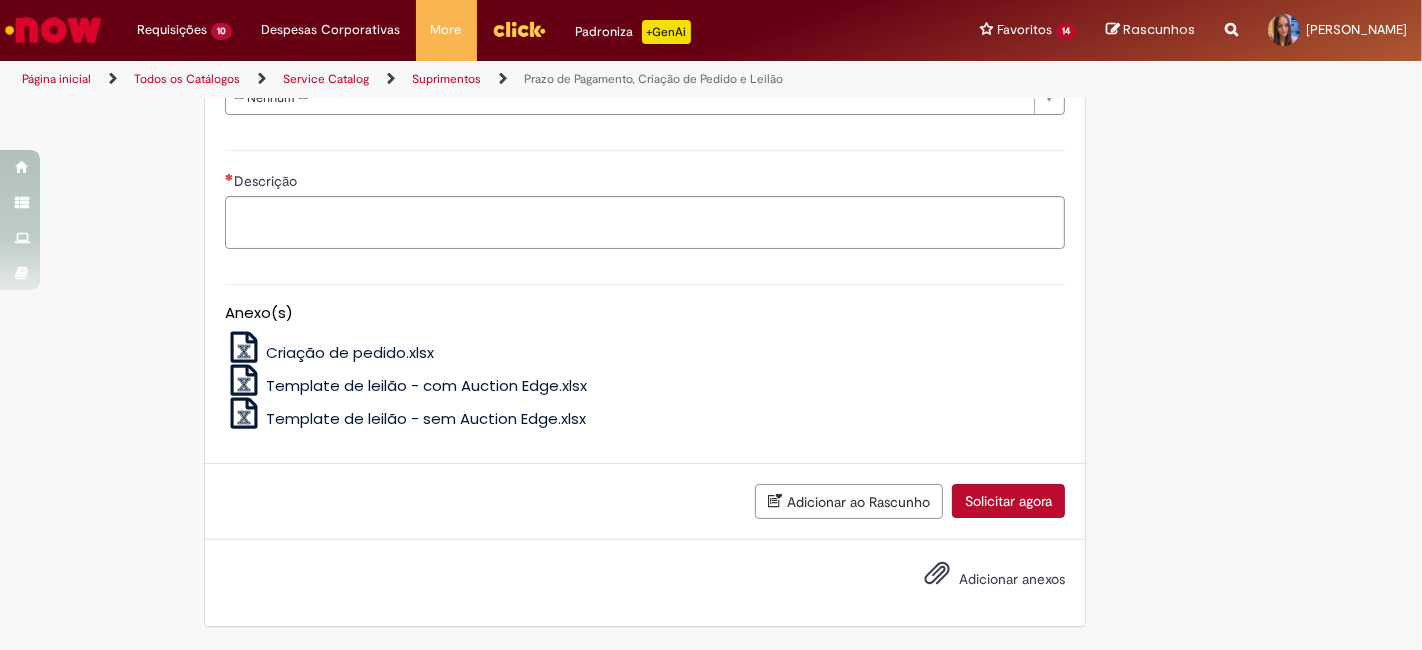 scroll, scrollTop: 2766, scrollLeft: 0, axis: vertical 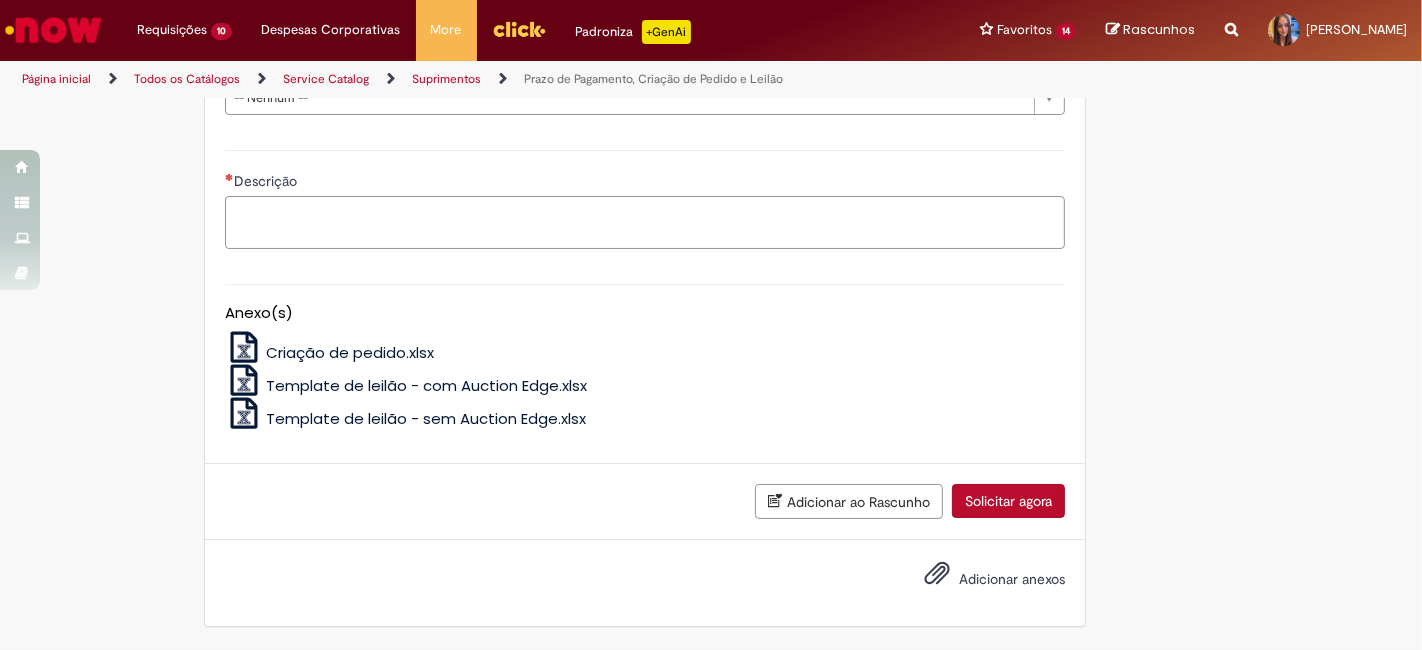 click on "Descrição" at bounding box center [645, 222] 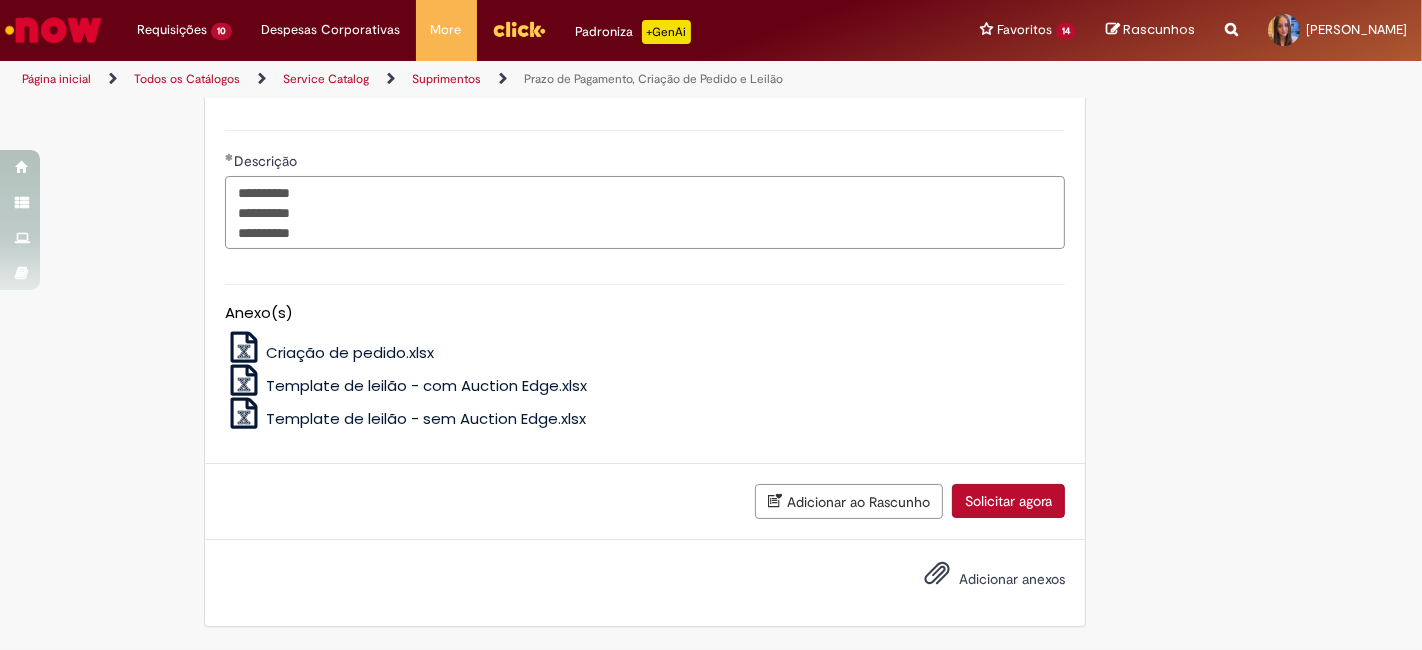 type on "**********" 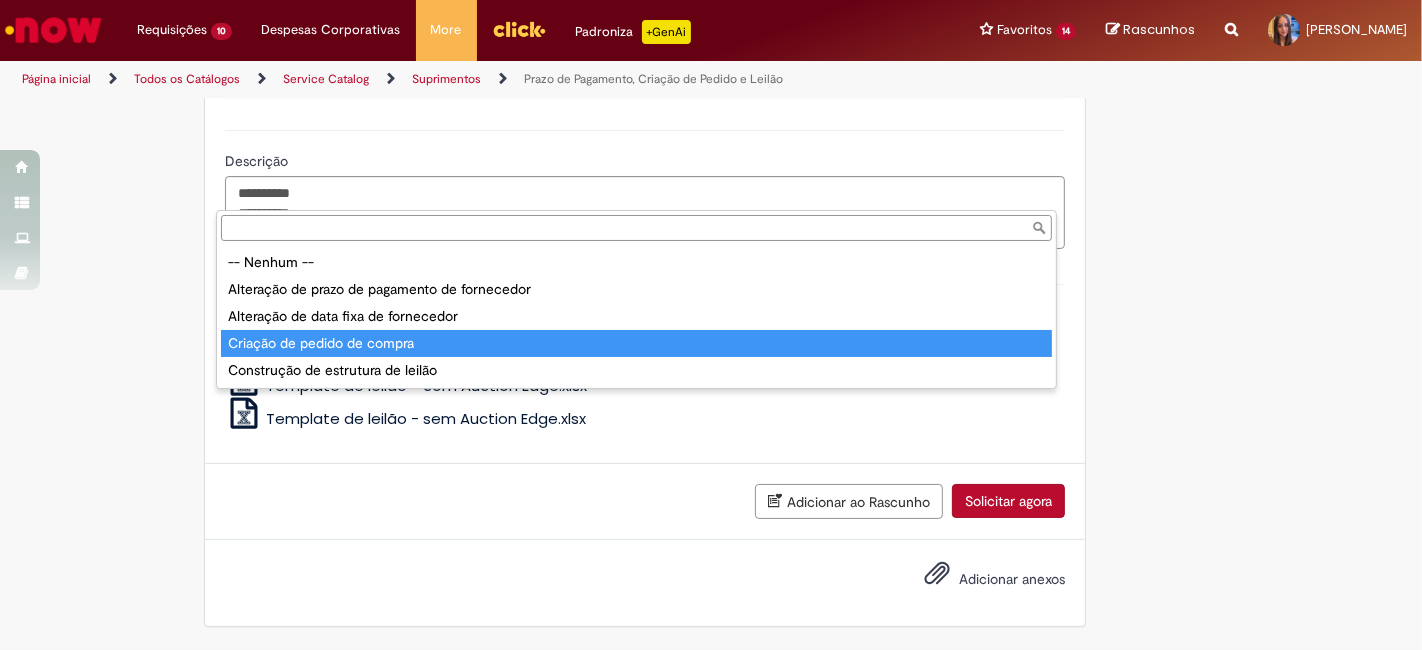 type on "**********" 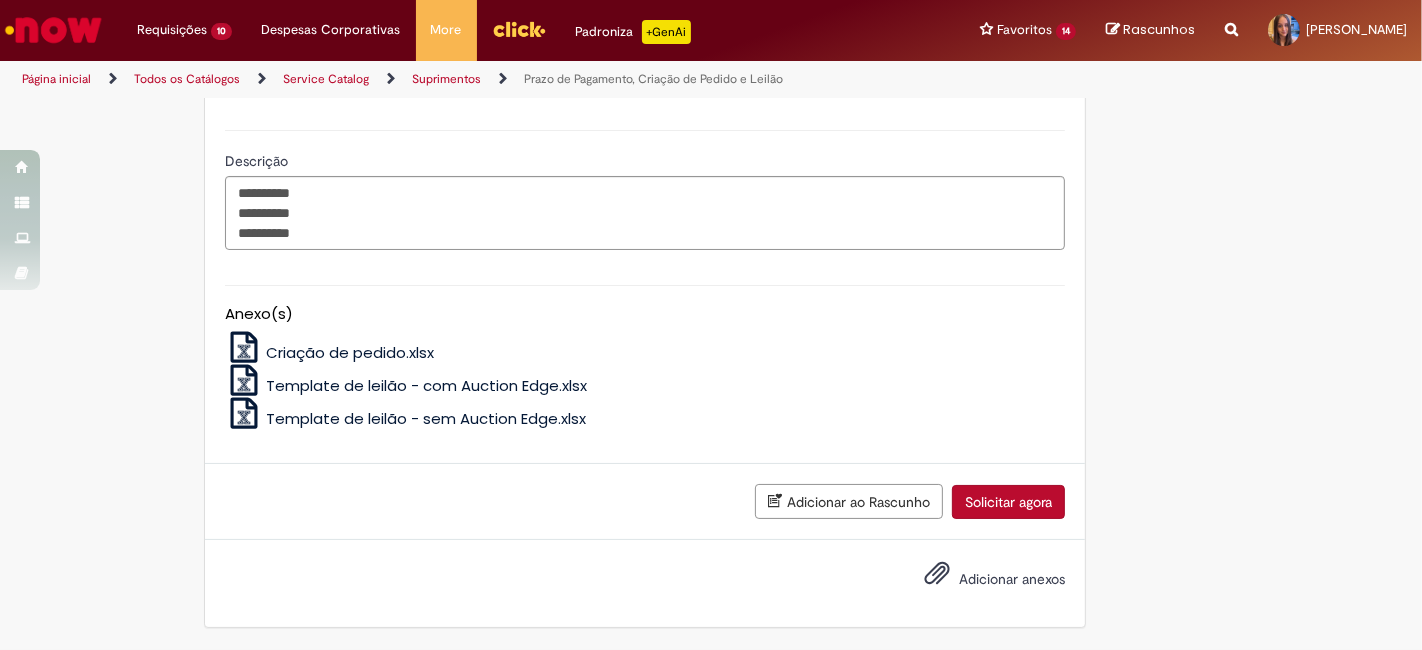 click on "**********" at bounding box center (645, 31) 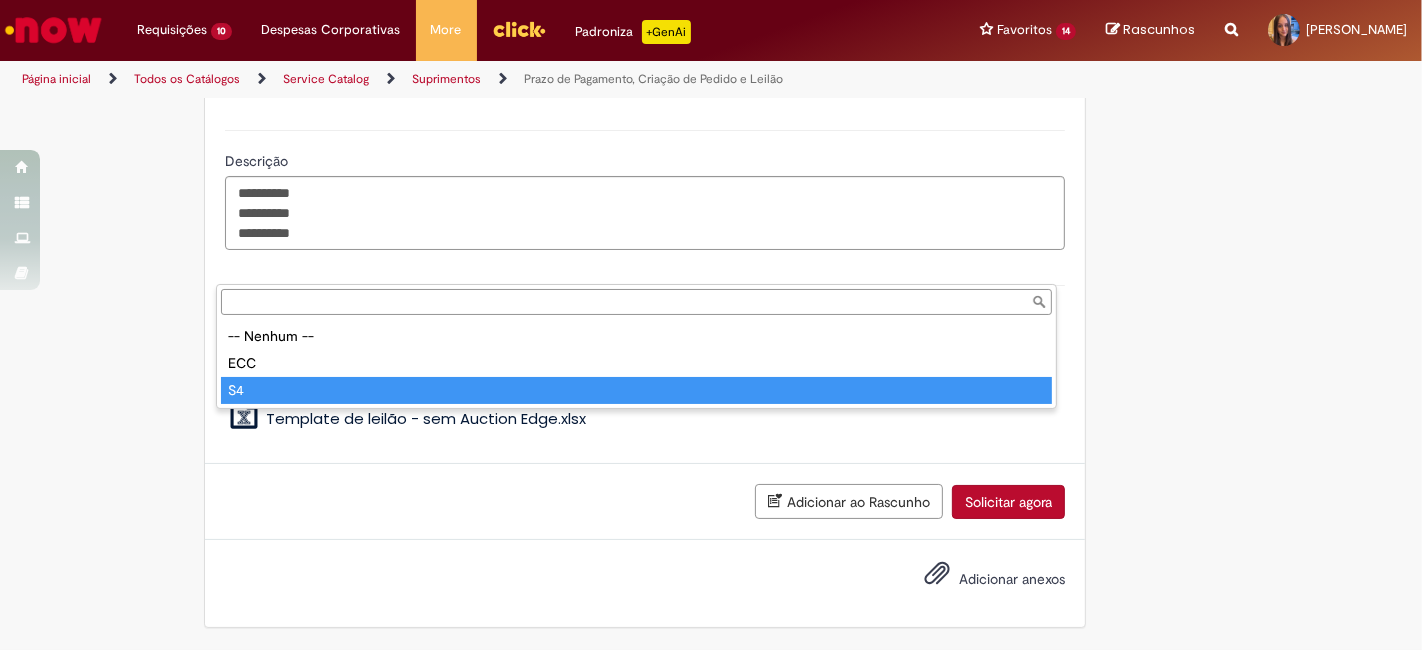 type on "**" 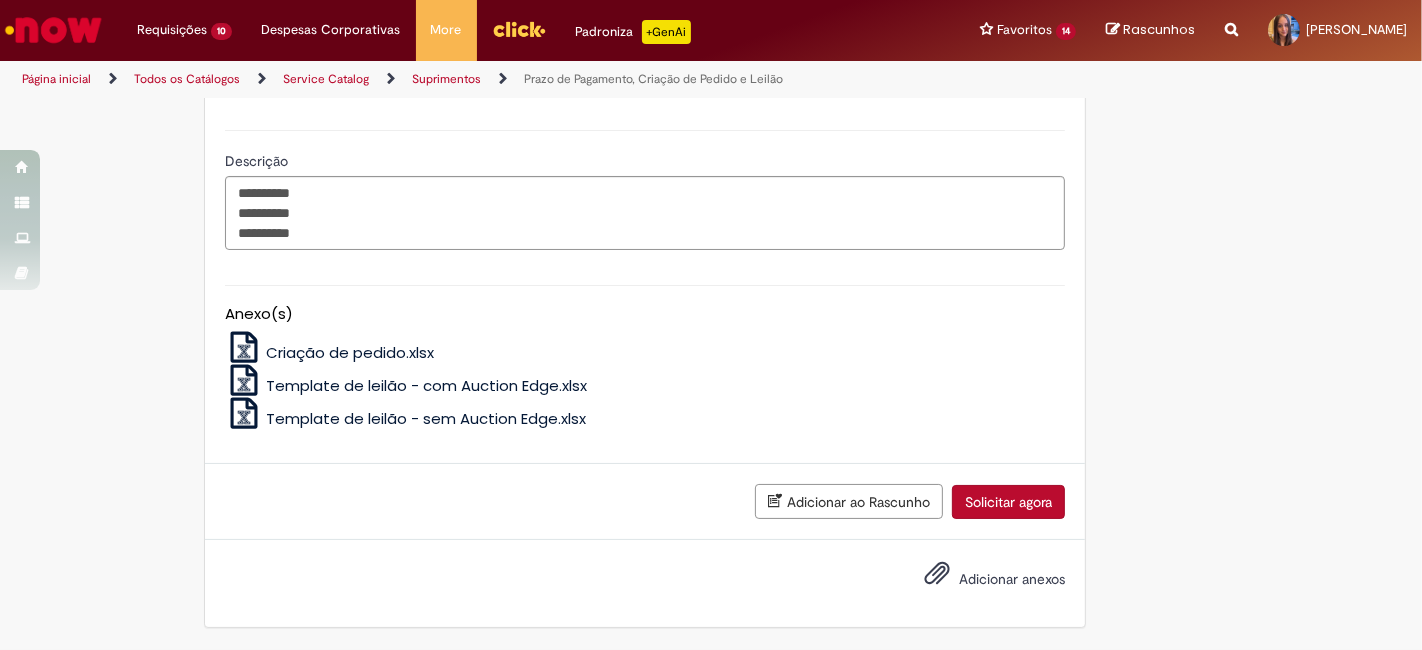 click at bounding box center (245, 74) 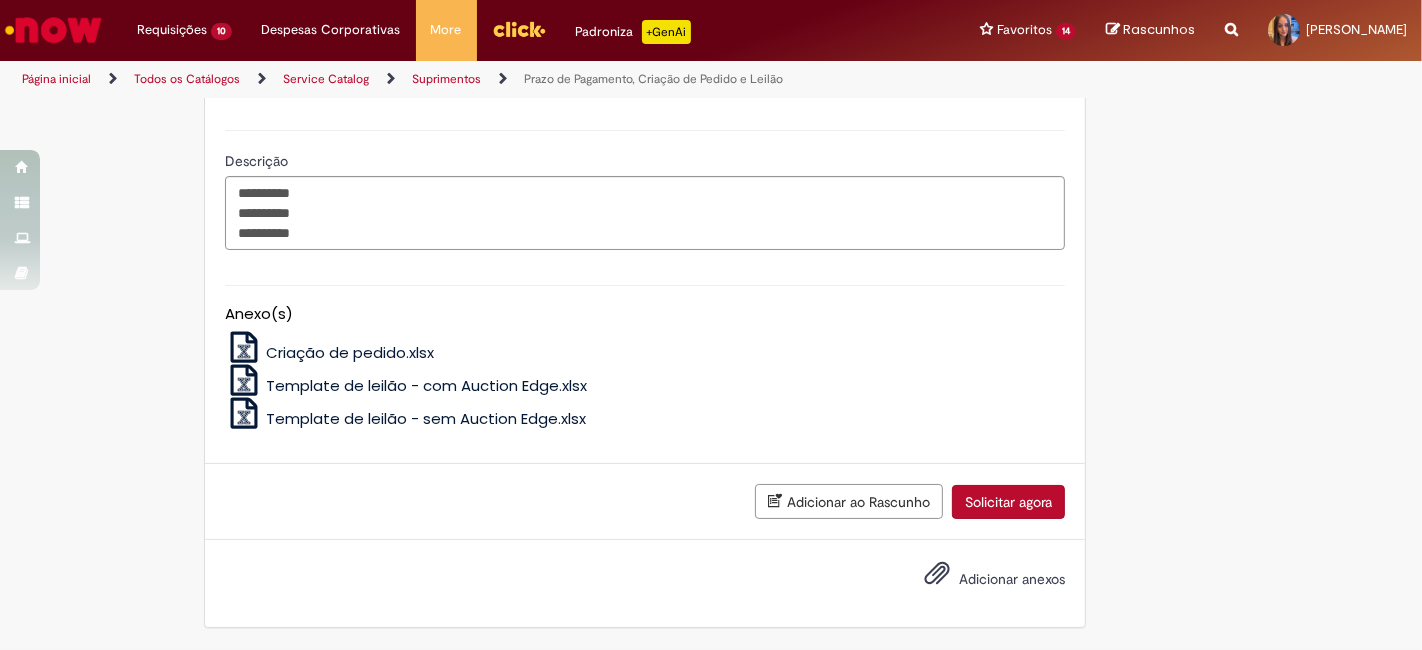 scroll, scrollTop: 2884, scrollLeft: 0, axis: vertical 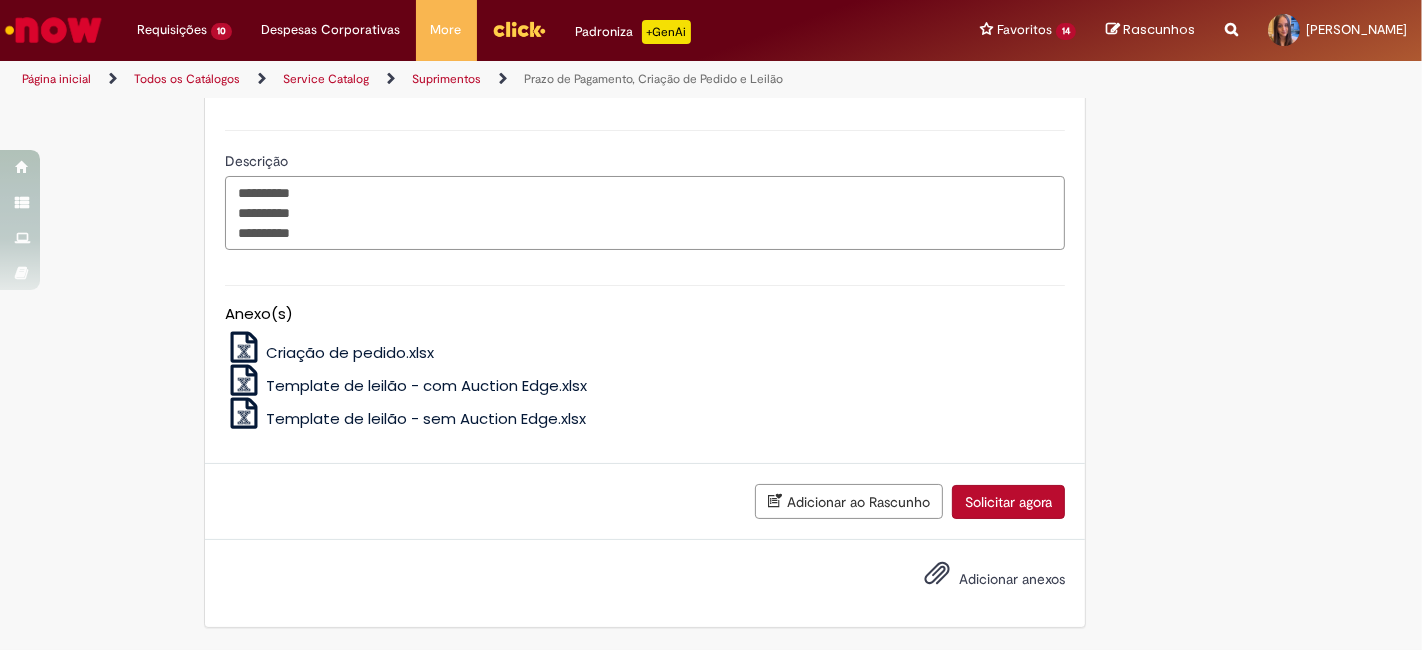 click on "**********" at bounding box center (645, 212) 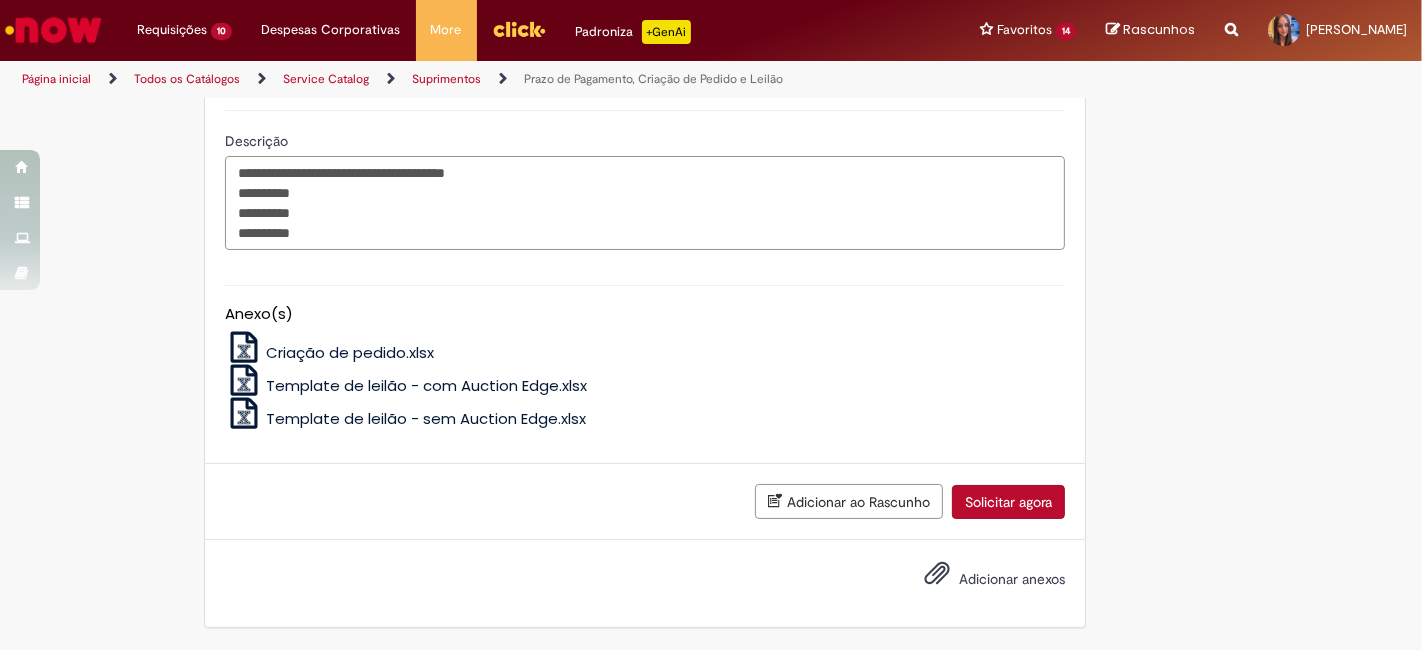 type on "**********" 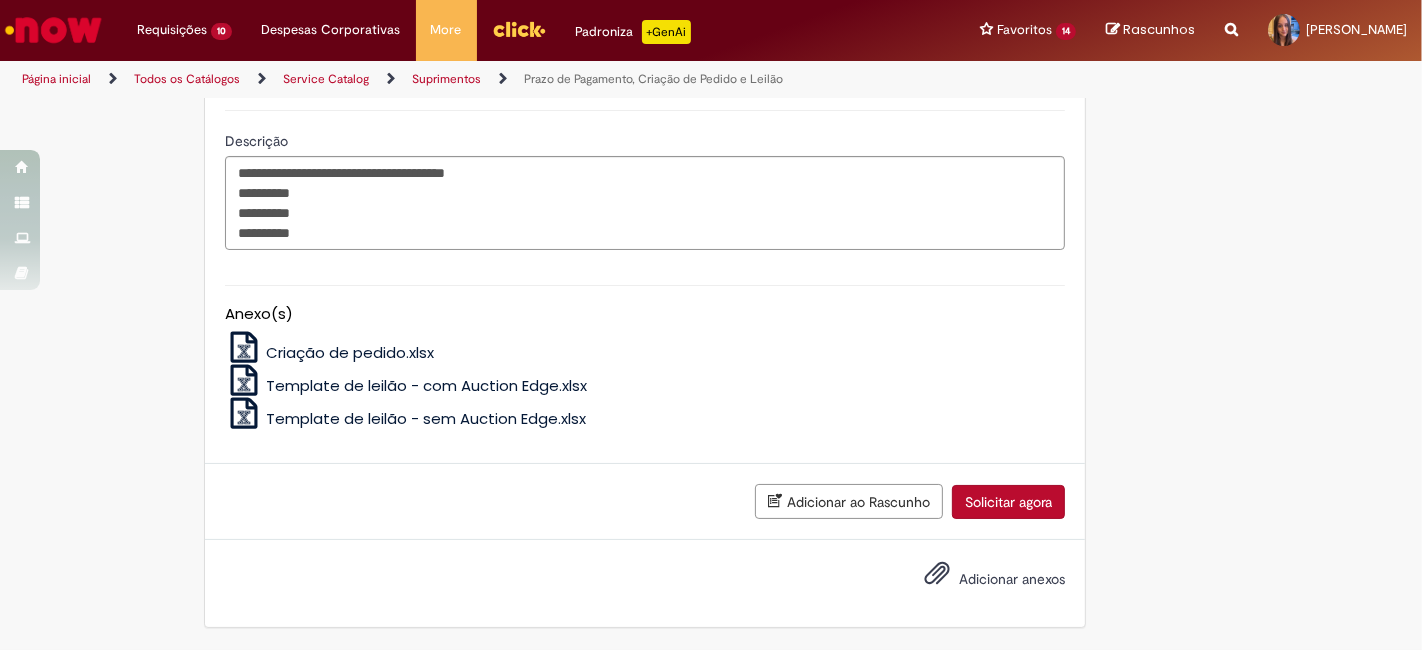 scroll, scrollTop: 3082, scrollLeft: 0, axis: vertical 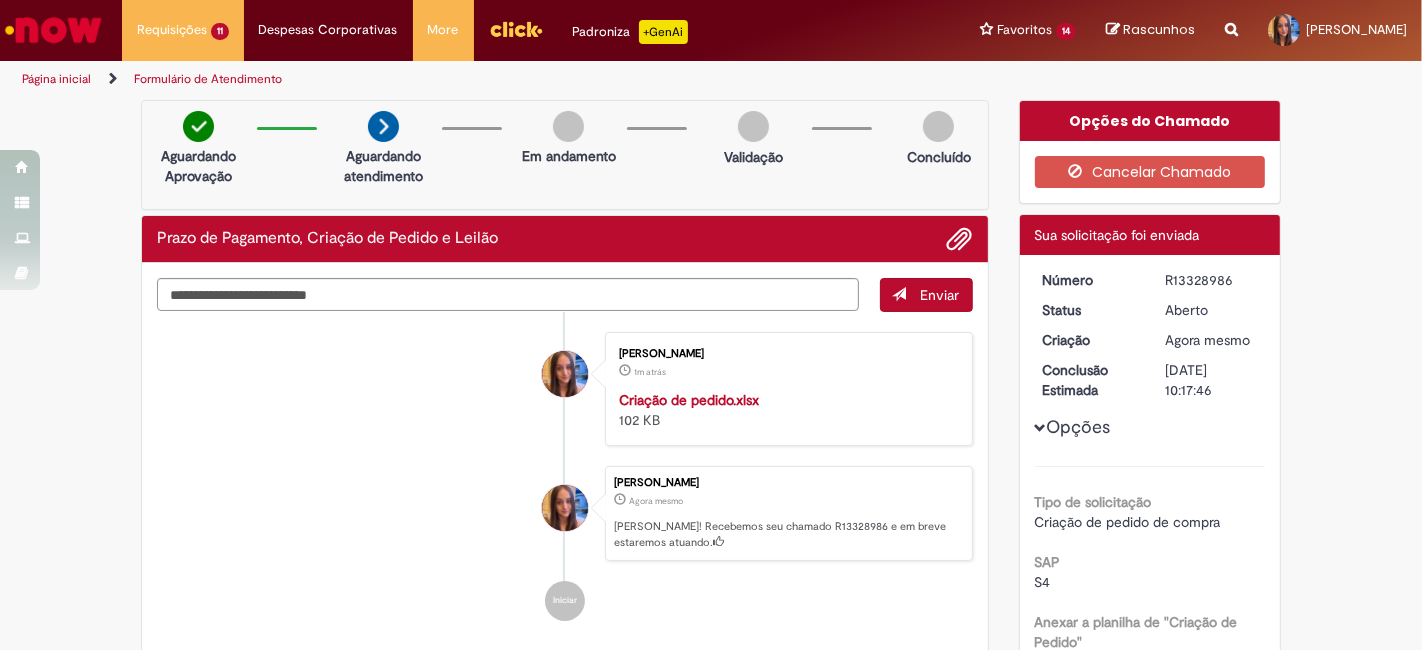 drag, startPoint x: 1157, startPoint y: 275, endPoint x: 1233, endPoint y: 278, distance: 76.05919 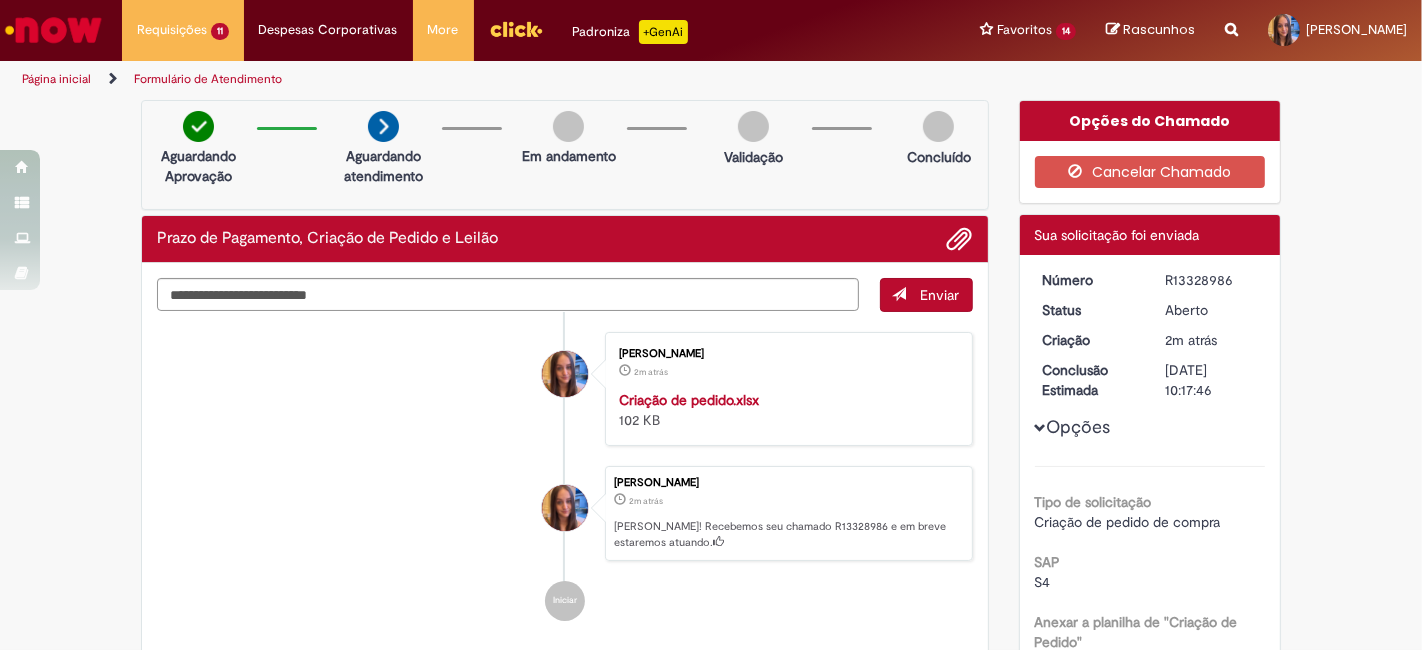 click on "Opções do Chamado
Cancelar Chamado
Detalhes do tíquete       Sua solicitação foi enviada
Número
R13328986
Status
[GEOGRAPHIC_DATA]
Criação
2m atrás 2 minutos atrás
Conclusão Estimada
[DATE] 10:17:46
Opções
Tipo de solicitação
Criação de pedido de compra
SAP
S4
Anexar a planilha de "Criação de Pedido"
Criação de pedido.xlsx
Descrição
[PERSON_NAME] criar os pedidos para as rcs:
1000381077
1000380643
1000381078
Anexos
Soltar arquivos aqui" at bounding box center [1150, 559] 